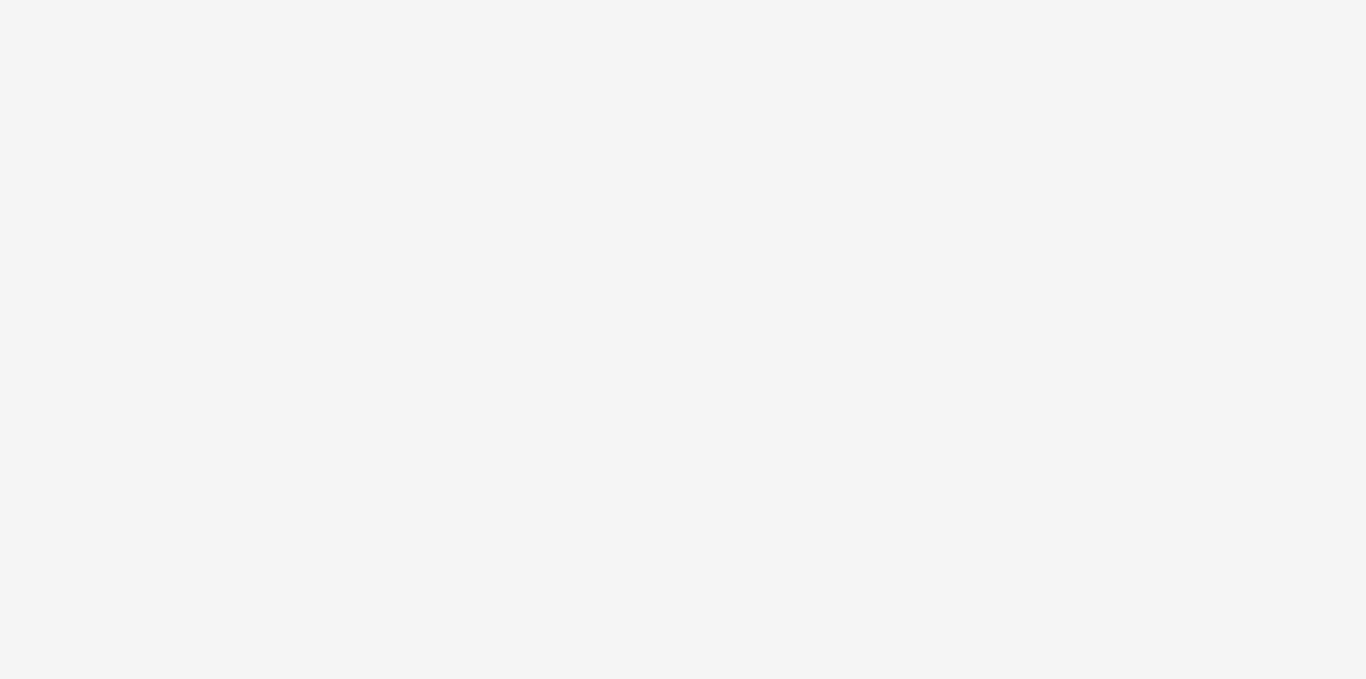 scroll, scrollTop: 0, scrollLeft: 0, axis: both 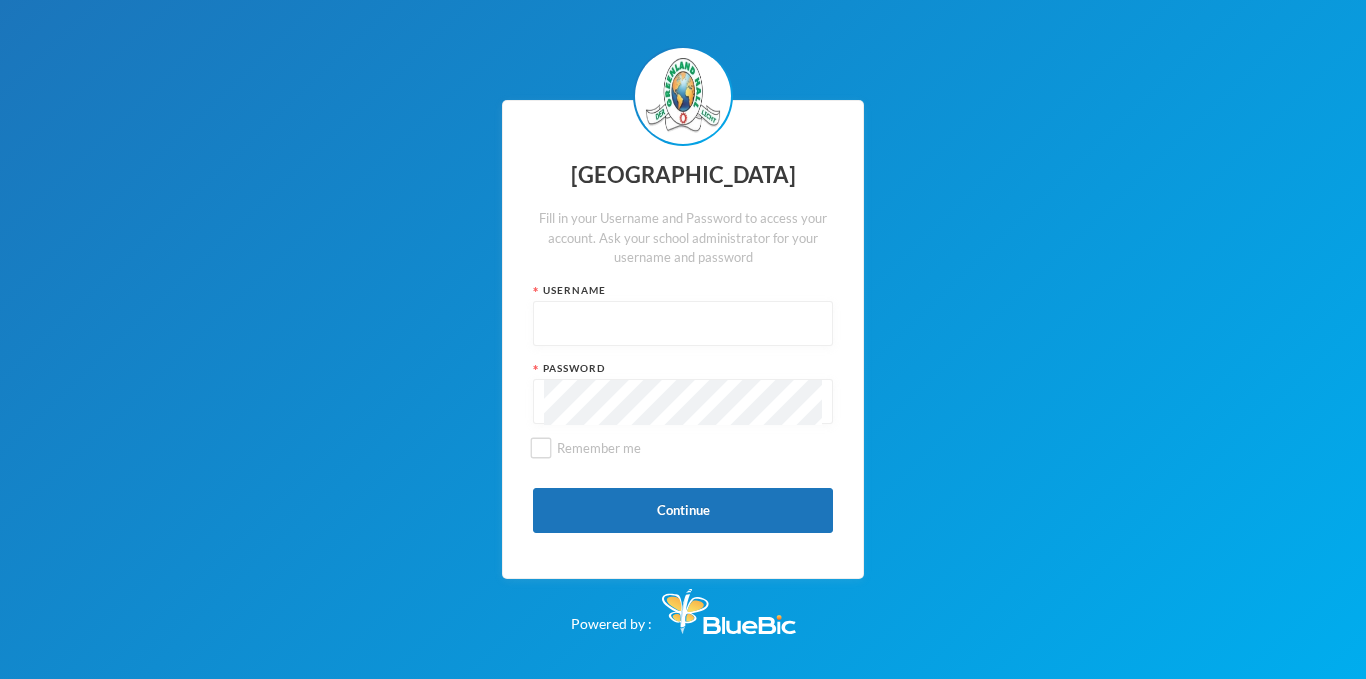 drag, startPoint x: 358, startPoint y: 4, endPoint x: 154, endPoint y: 167, distance: 261.1226 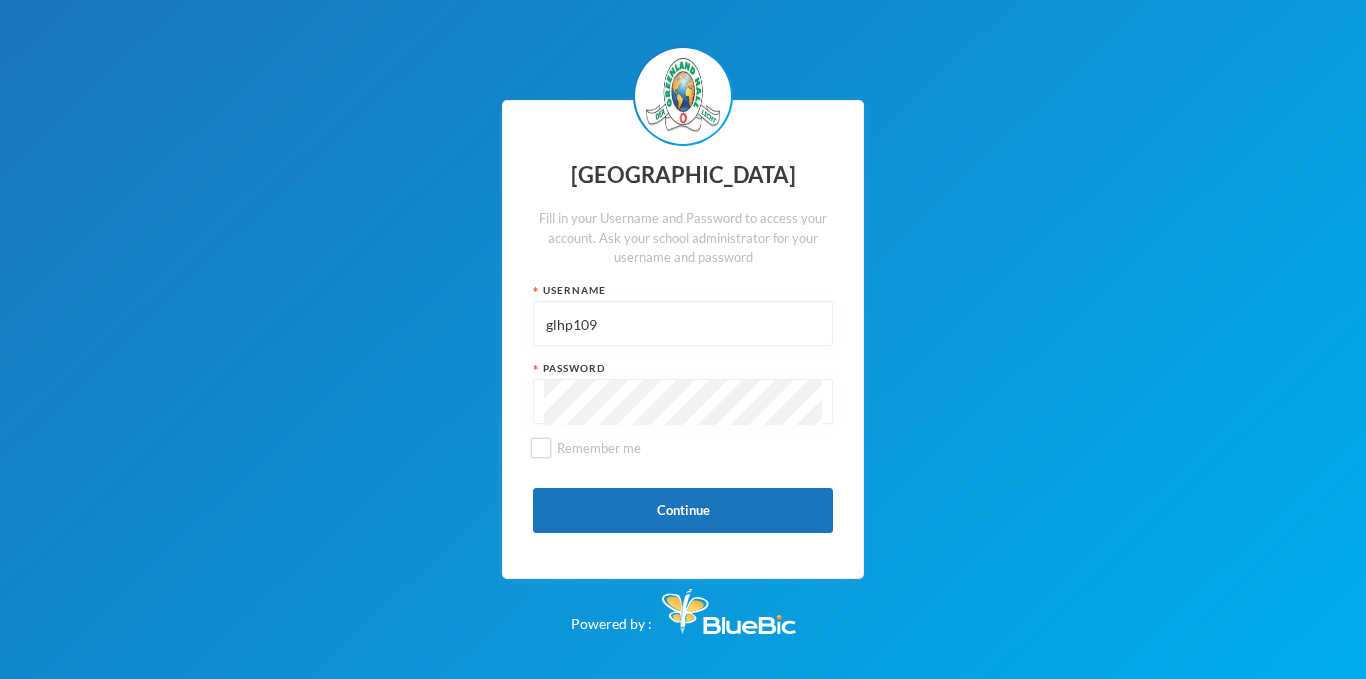 drag, startPoint x: 639, startPoint y: 322, endPoint x: 422, endPoint y: 370, distance: 222.24536 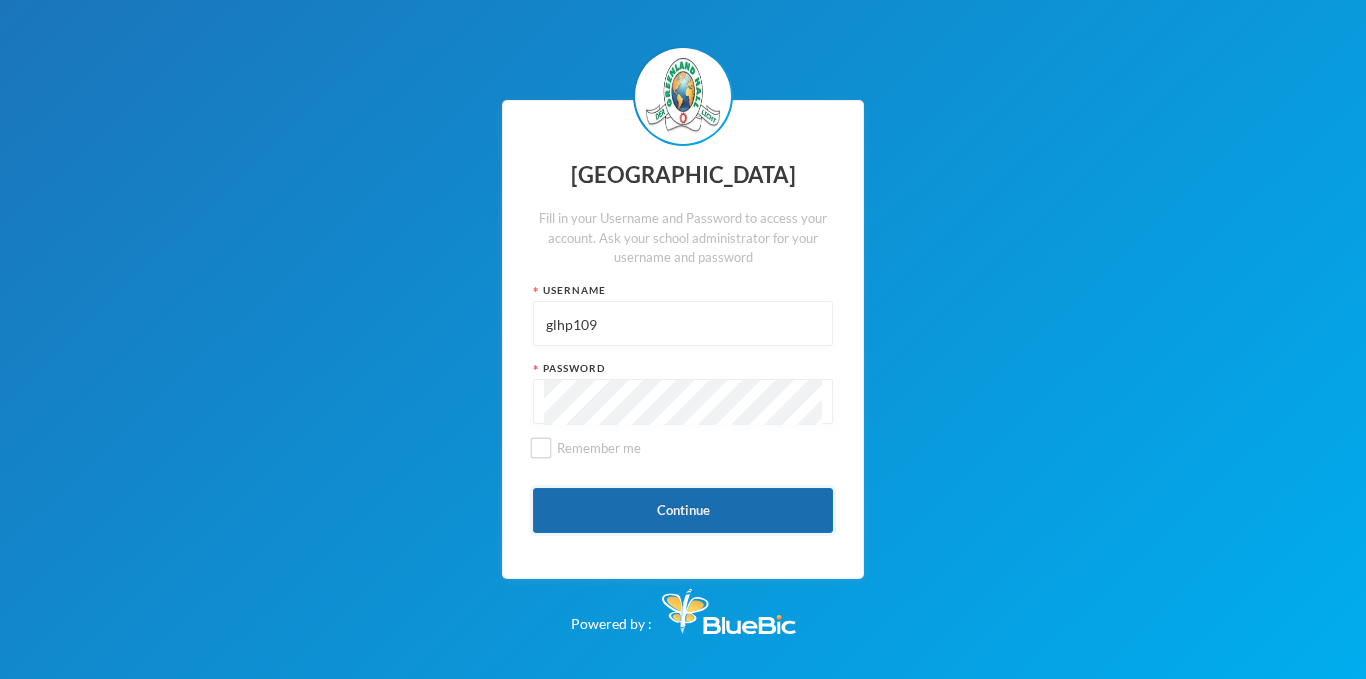 click on "Continue" at bounding box center (683, 510) 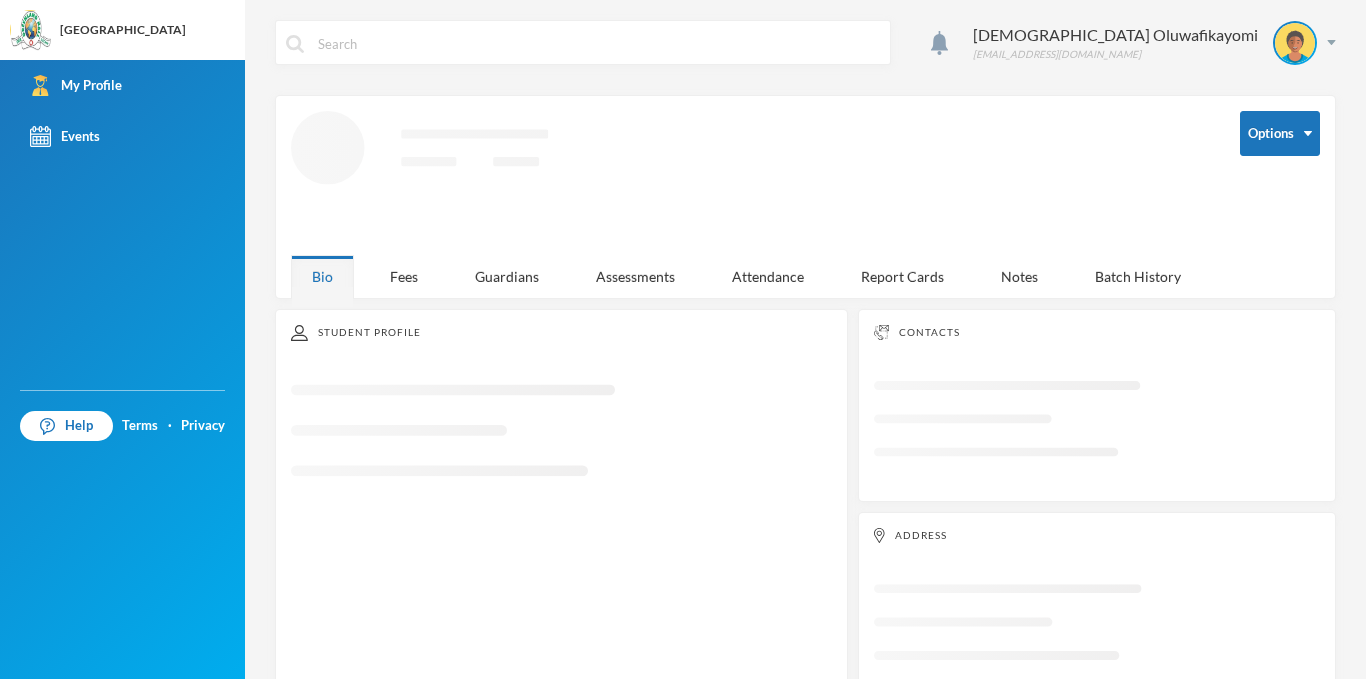 click on "Student Profile Loading interface..." at bounding box center [561, 507] 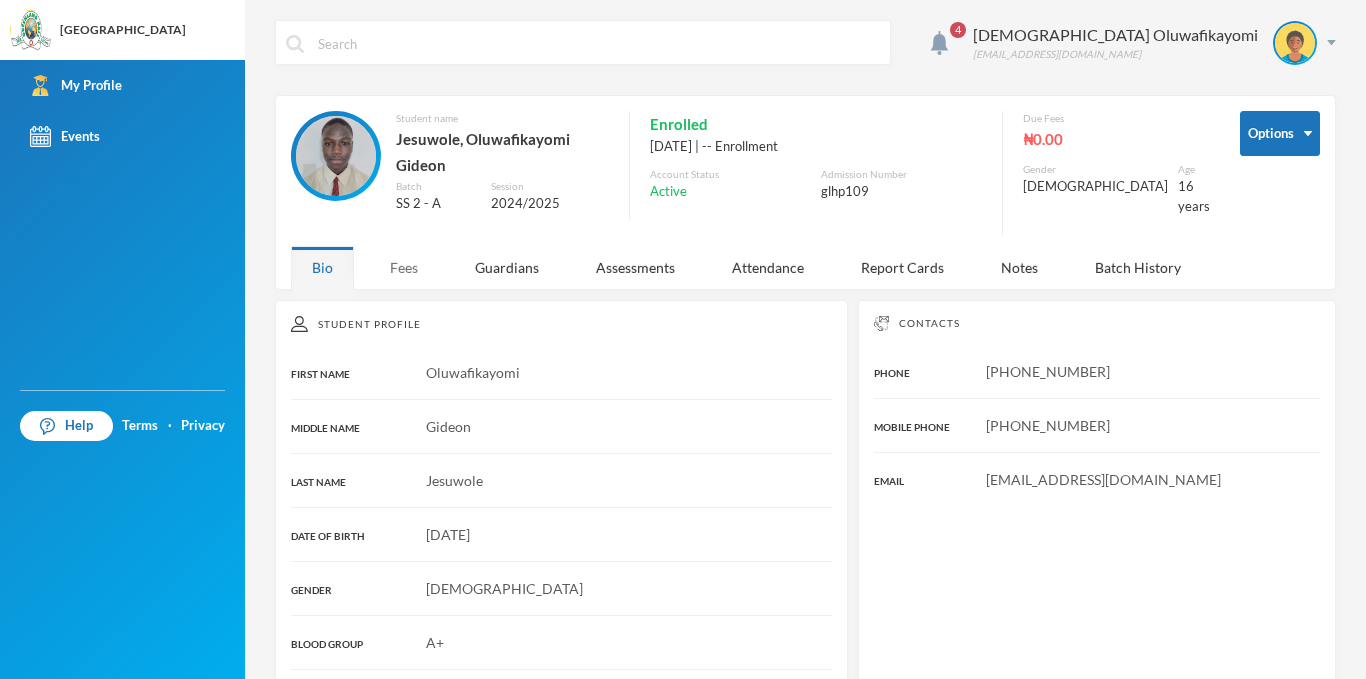 click on "Fees" at bounding box center (404, 267) 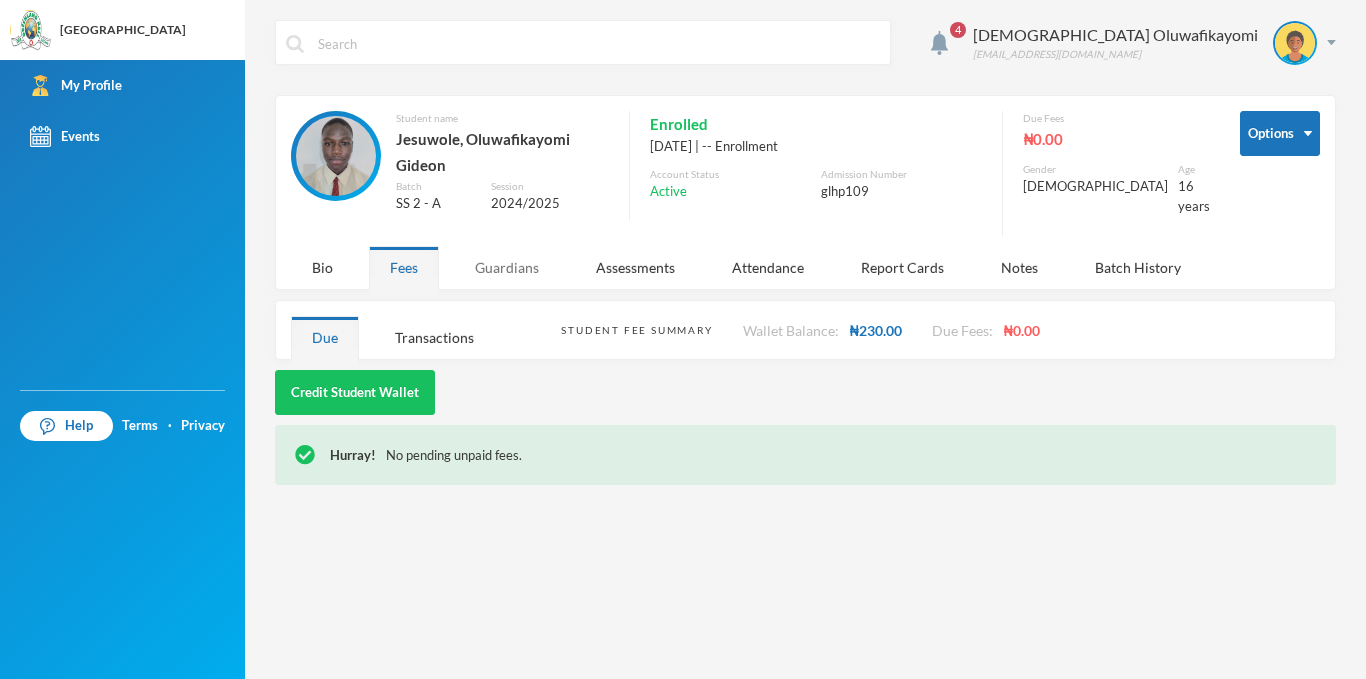 click on "Guardians" at bounding box center [507, 267] 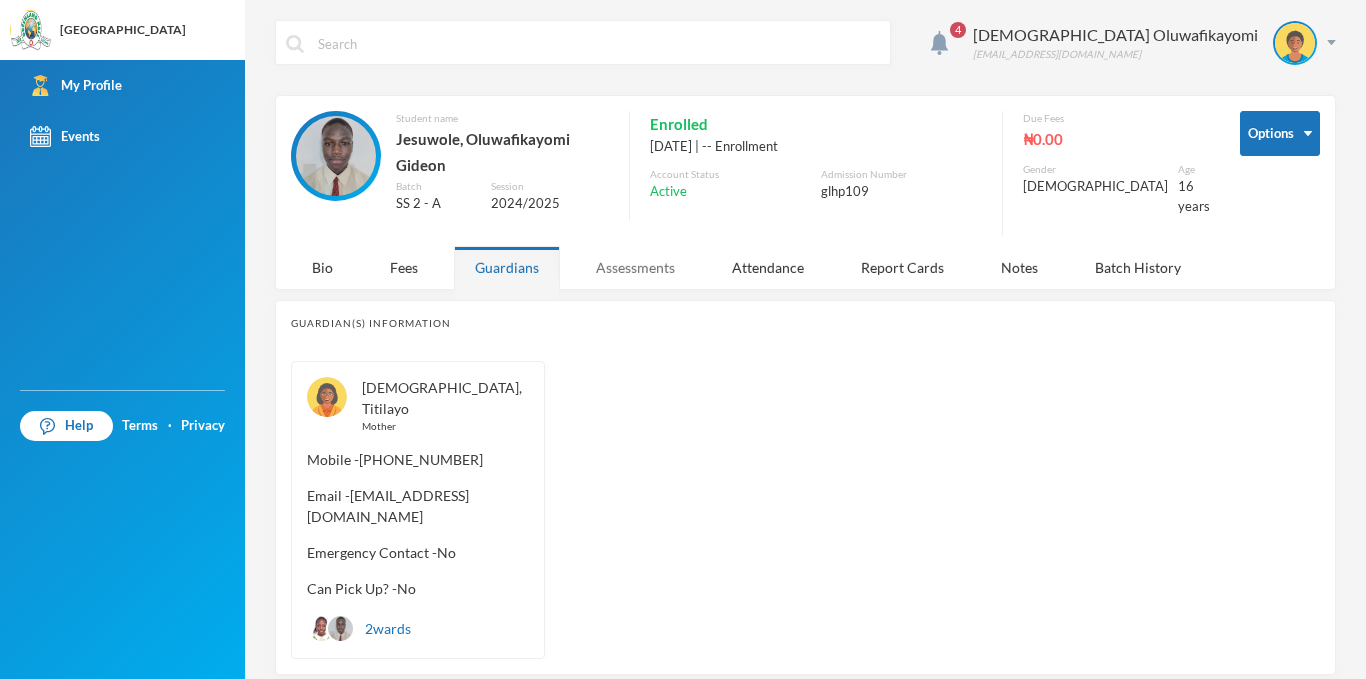 click on "Assessments" at bounding box center [635, 267] 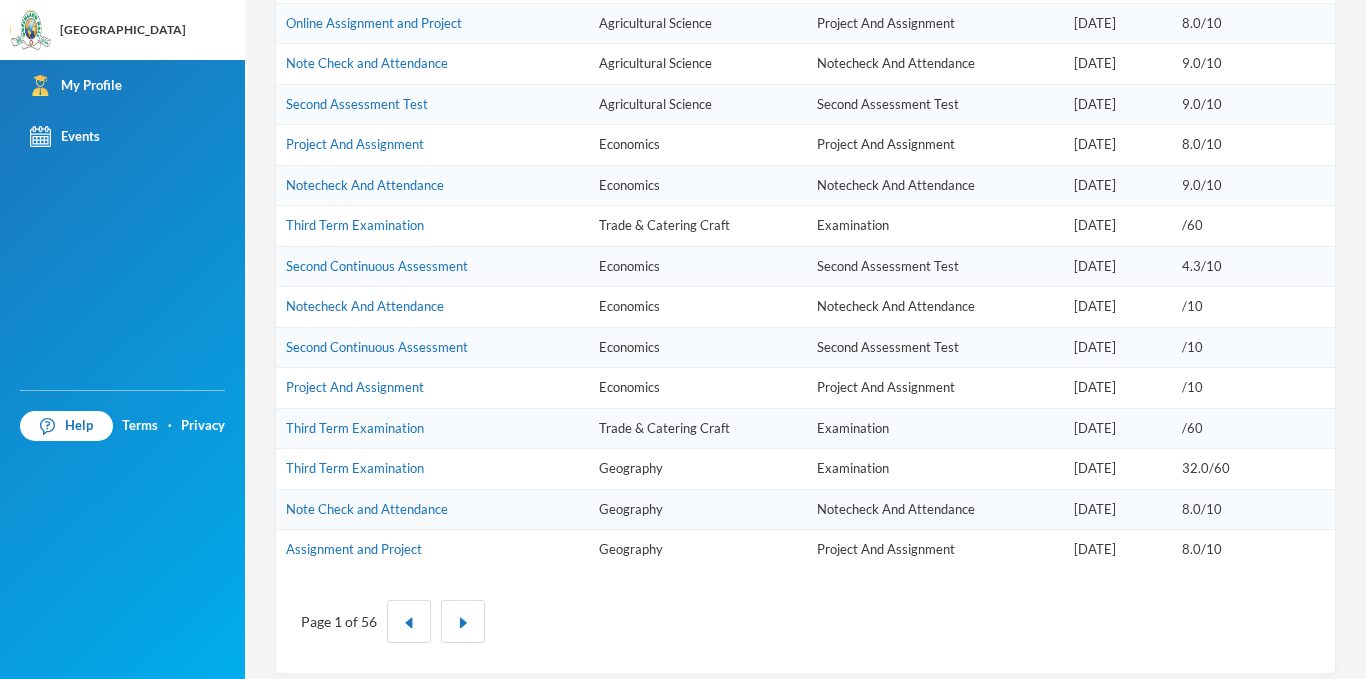 scroll, scrollTop: 1122, scrollLeft: 0, axis: vertical 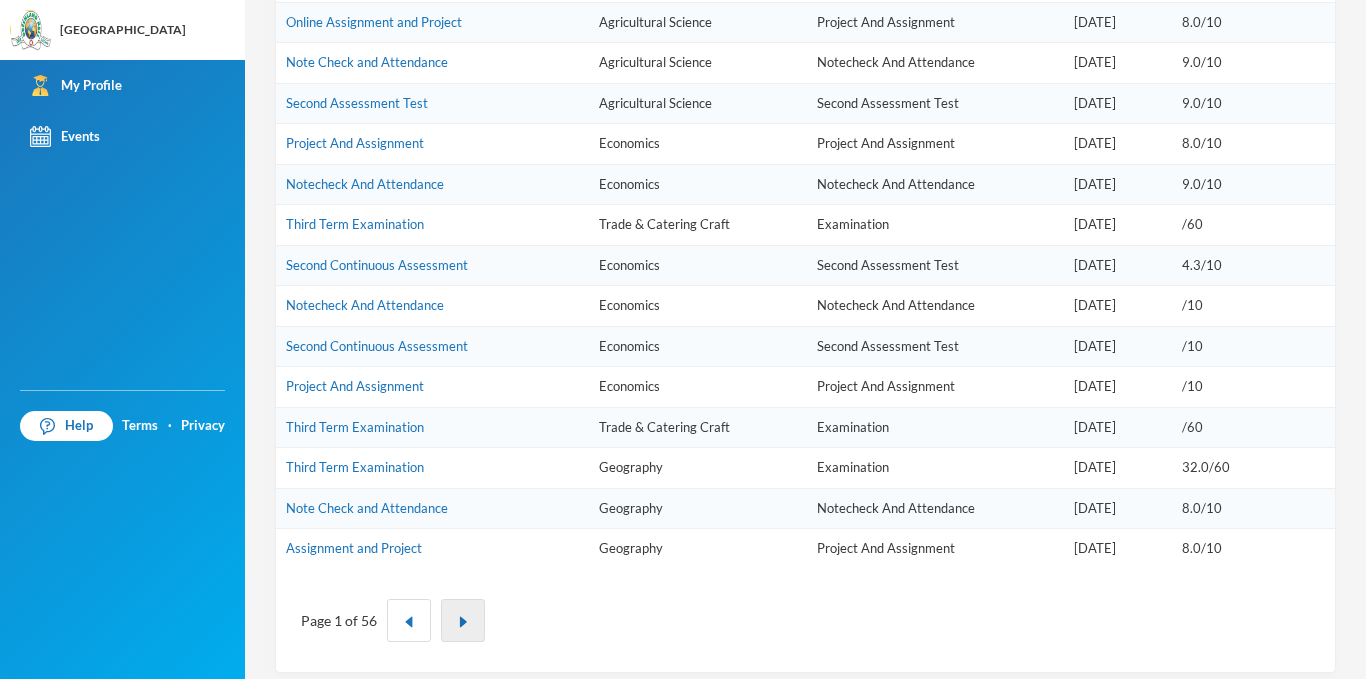click at bounding box center (463, 620) 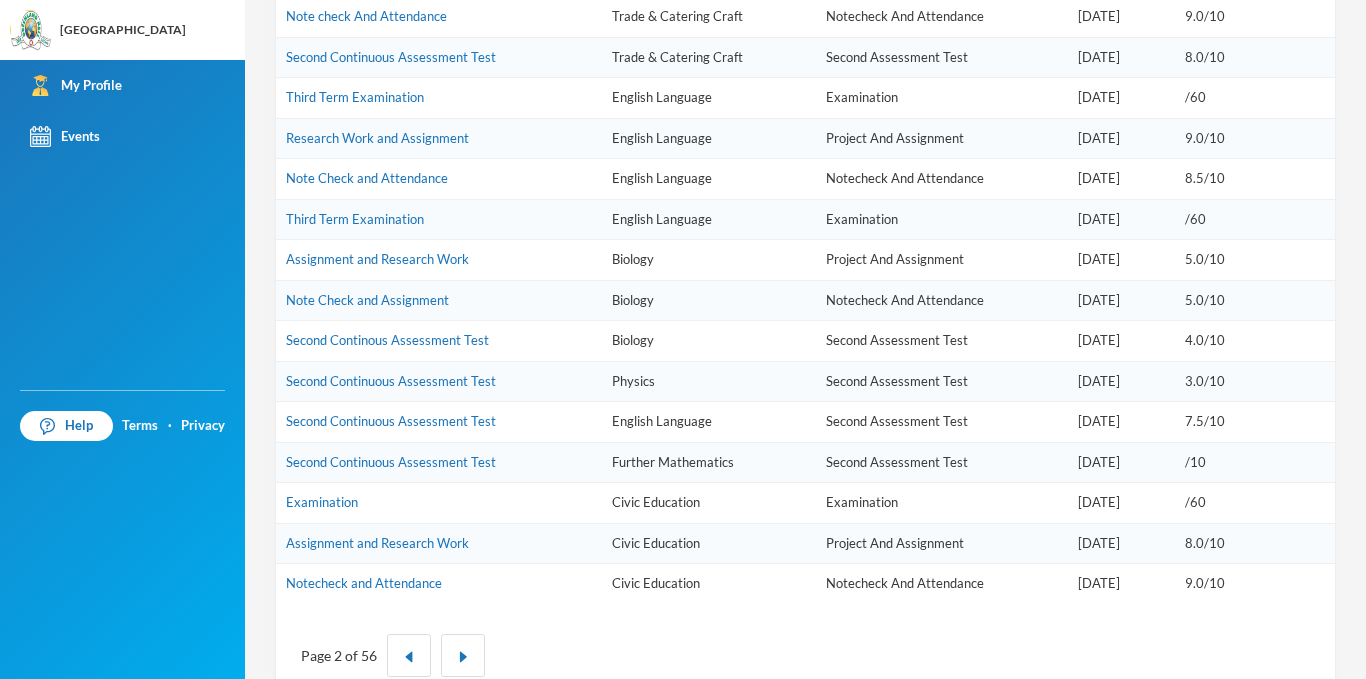 scroll, scrollTop: 1085, scrollLeft: 0, axis: vertical 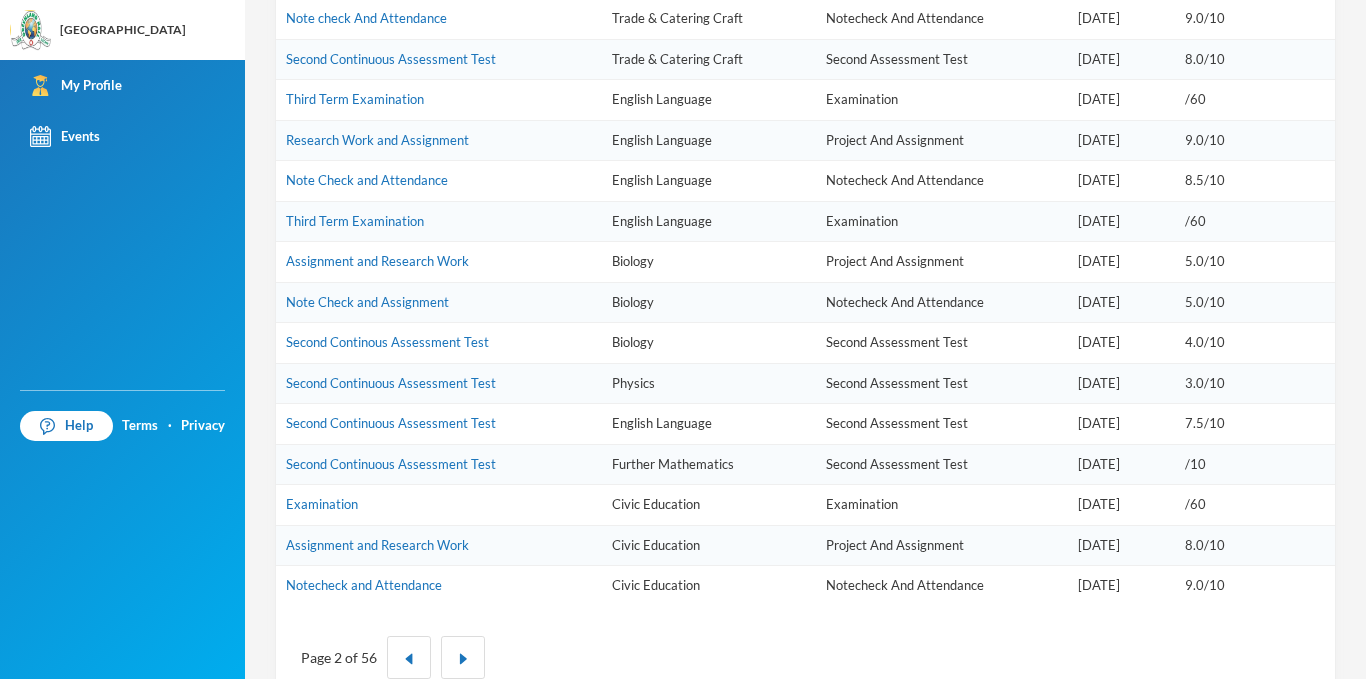 type 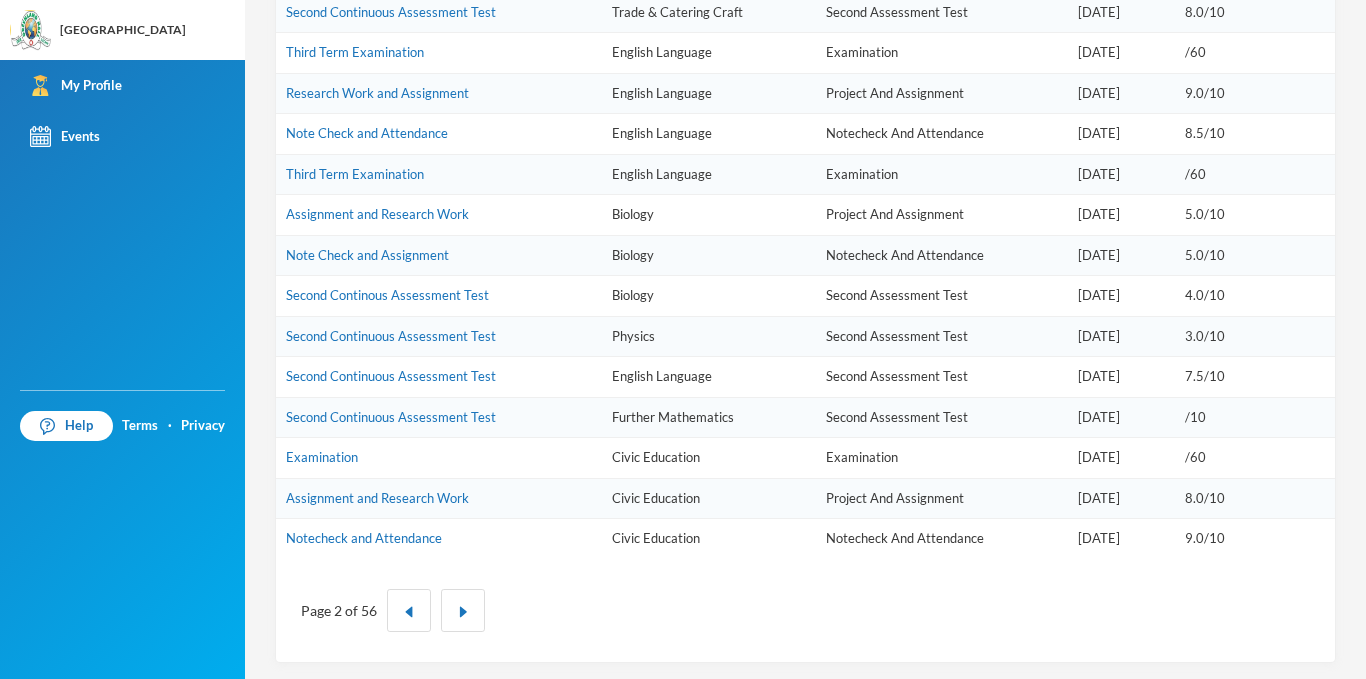 scroll, scrollTop: 1133, scrollLeft: 0, axis: vertical 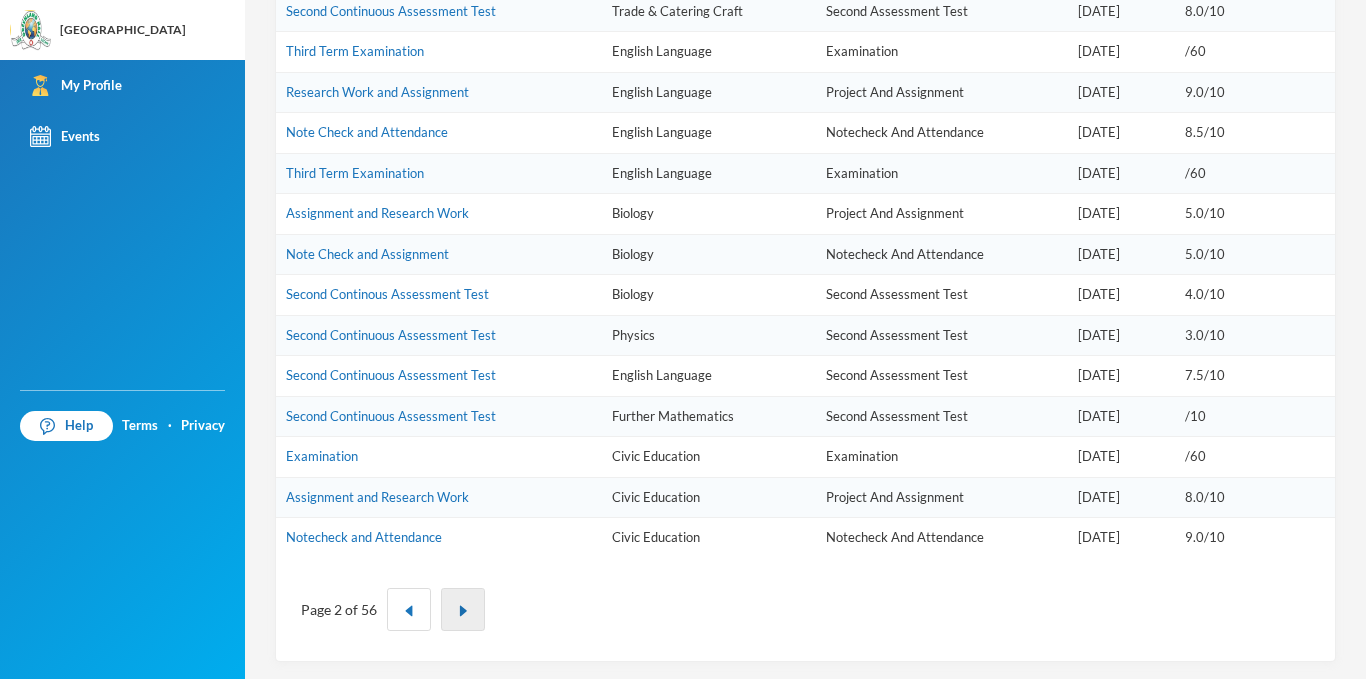 click at bounding box center (463, 611) 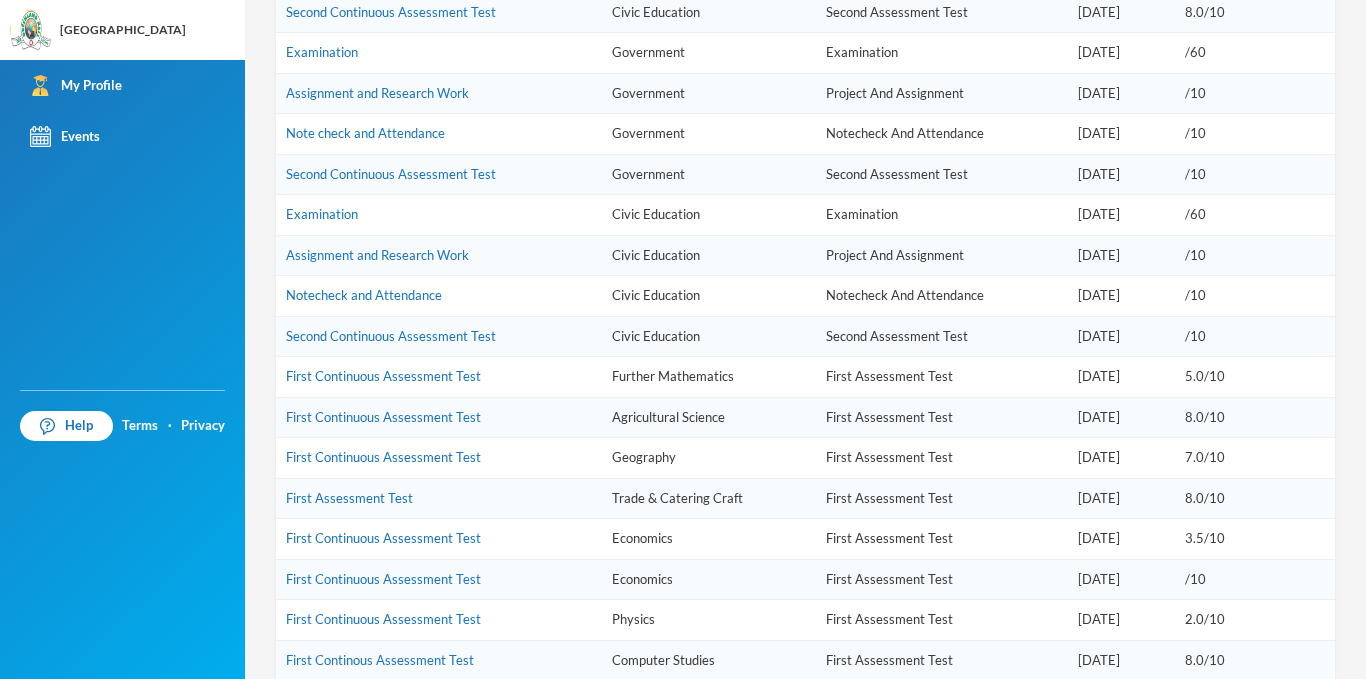 scroll, scrollTop: 890, scrollLeft: 0, axis: vertical 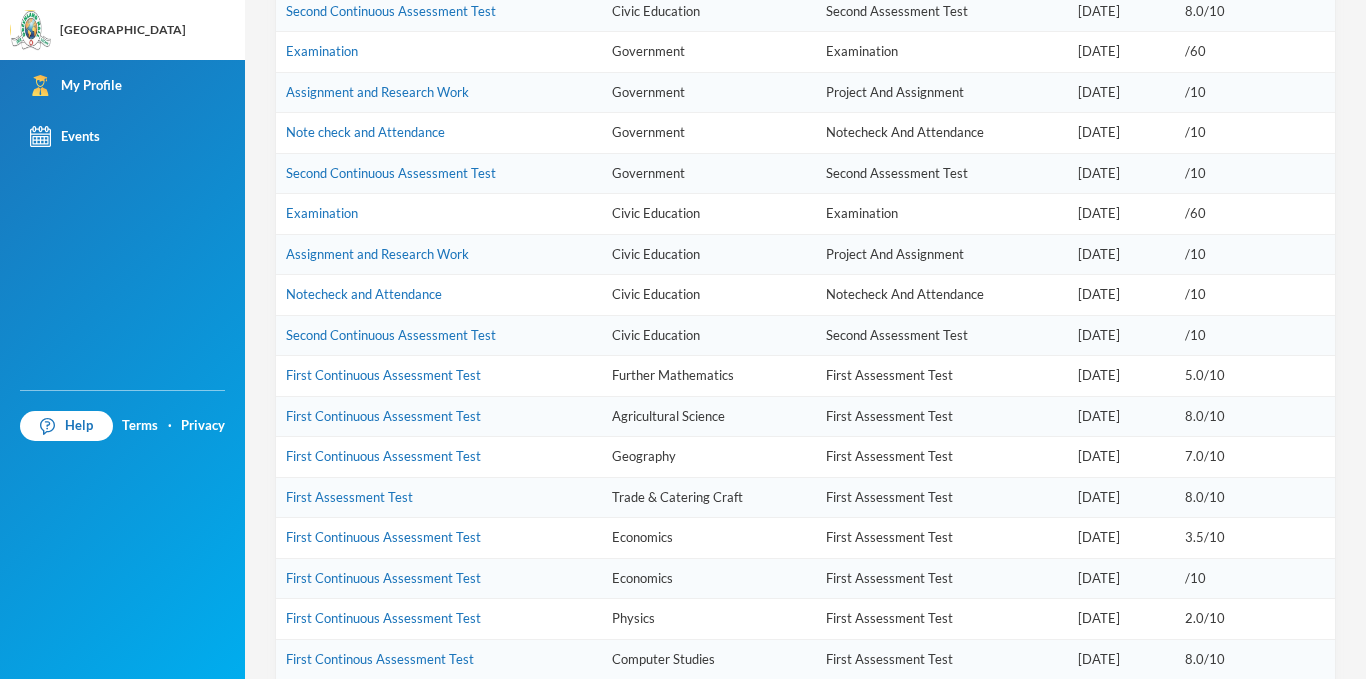 click on "First Assessment Test" at bounding box center (942, 619) 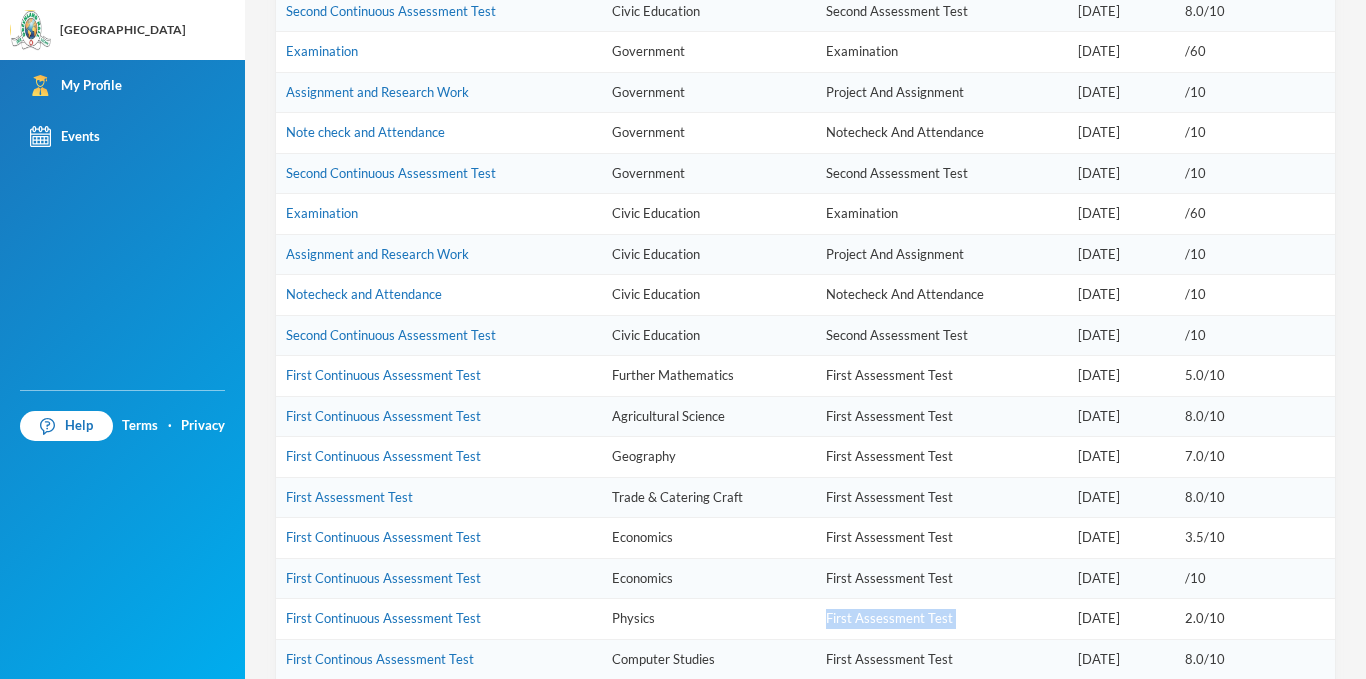 click on "First Assessment Test" at bounding box center [942, 619] 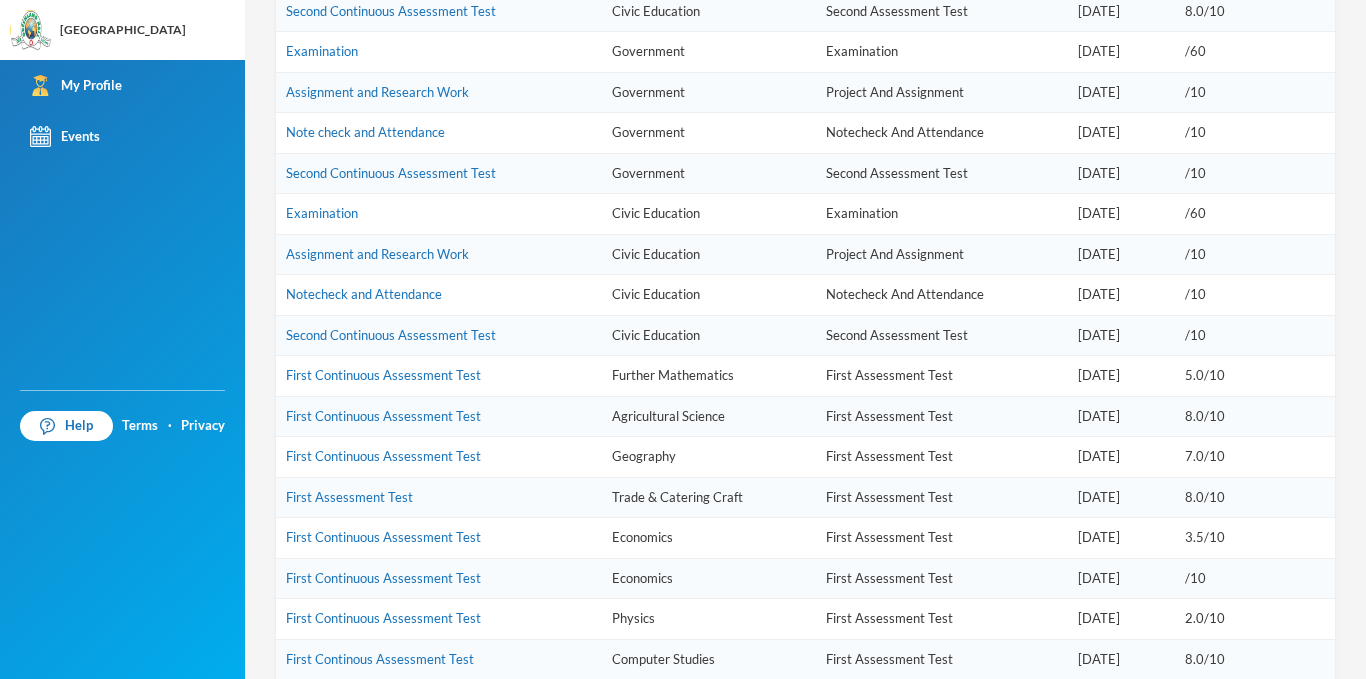 click on "2.0/10" at bounding box center (1255, 619) 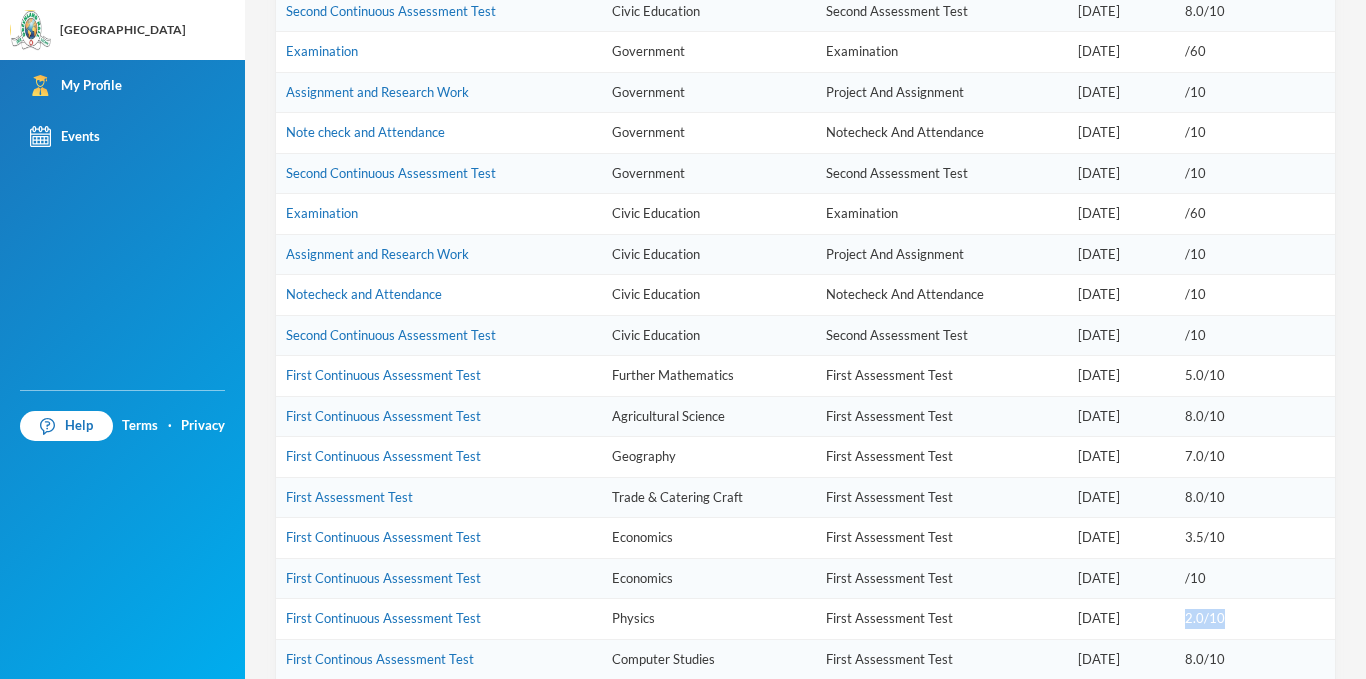 click on "2.0/10" at bounding box center (1255, 619) 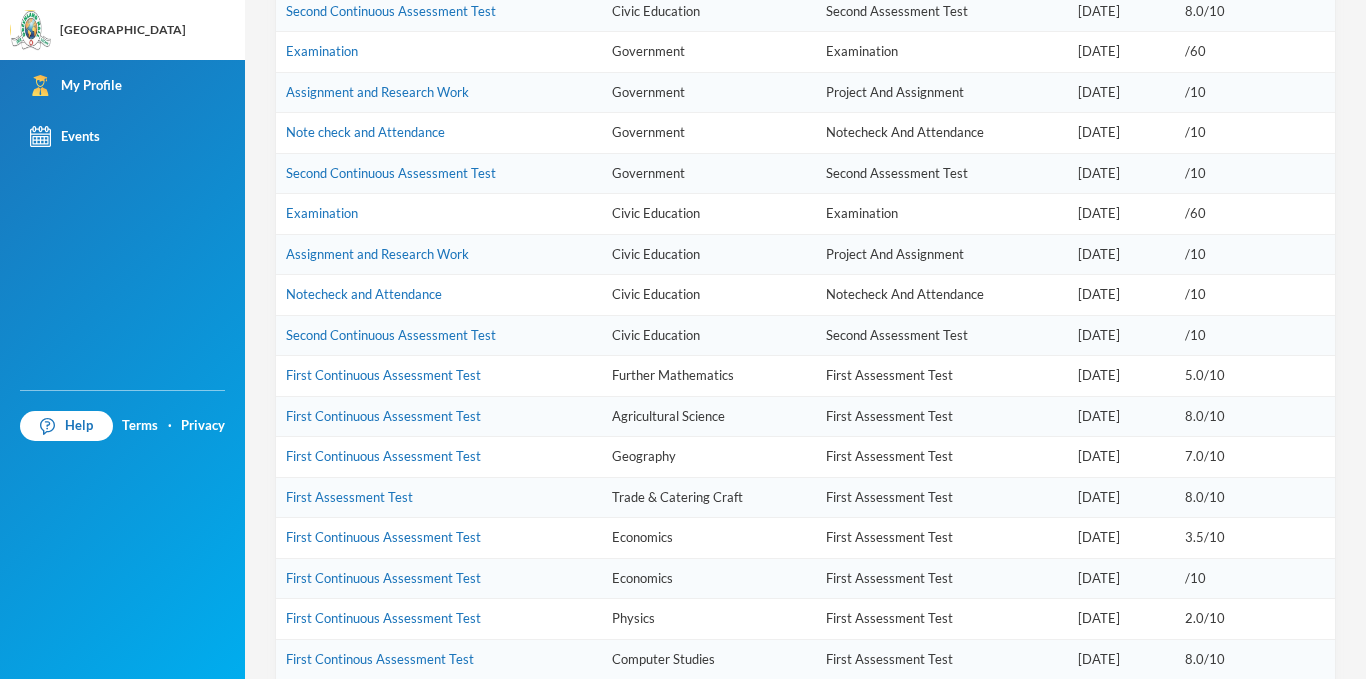 click on "8.0/10" at bounding box center [1255, 416] 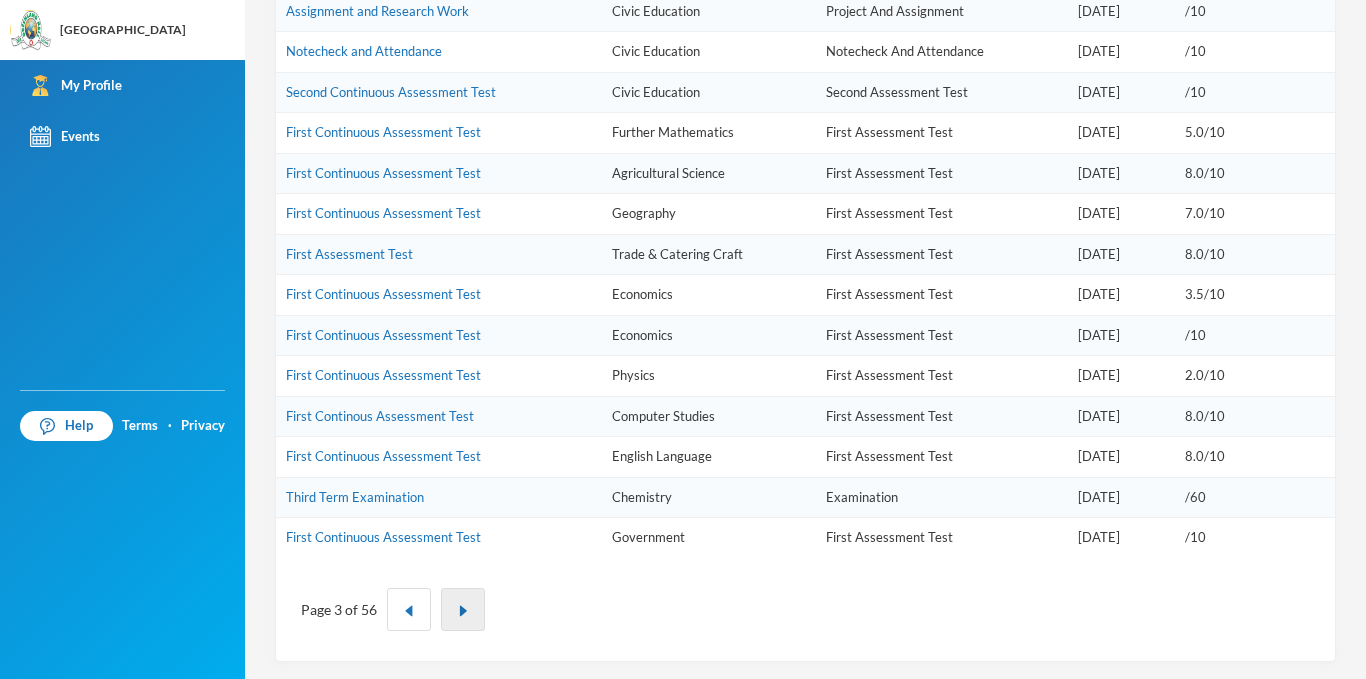 click at bounding box center (463, 609) 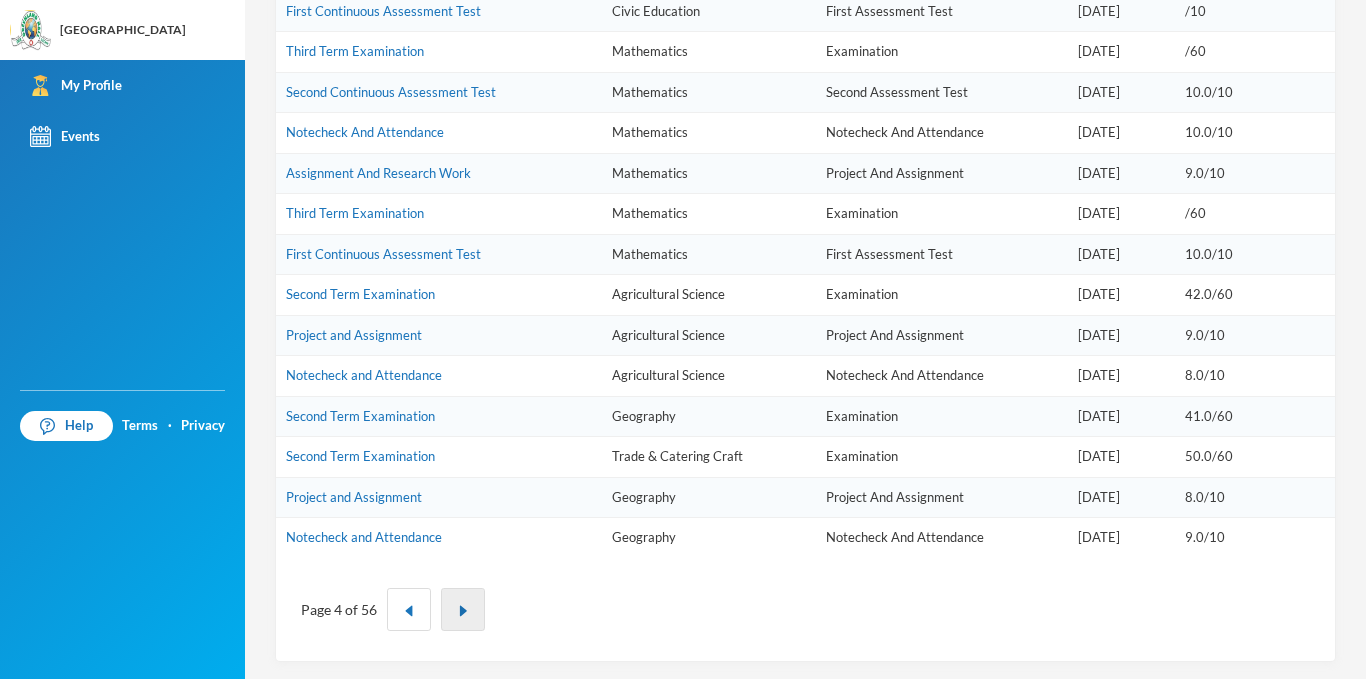 click at bounding box center (463, 611) 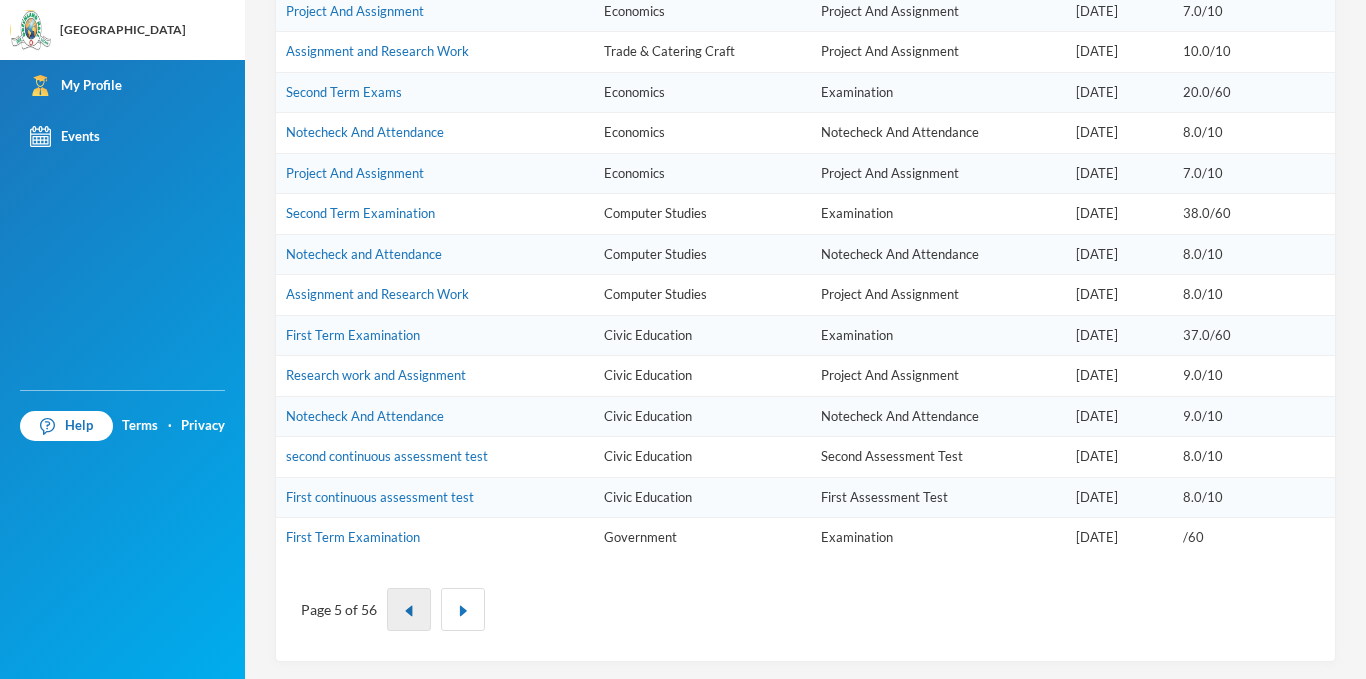 click at bounding box center [409, 611] 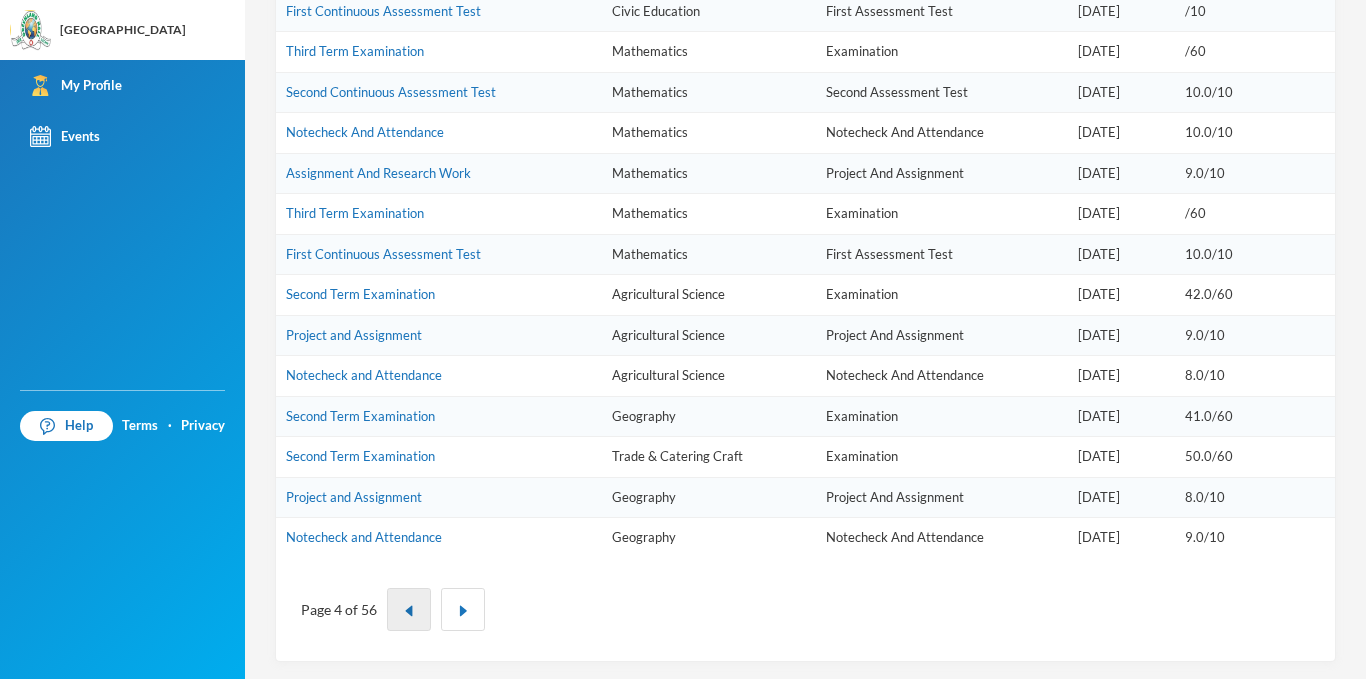 click at bounding box center (409, 611) 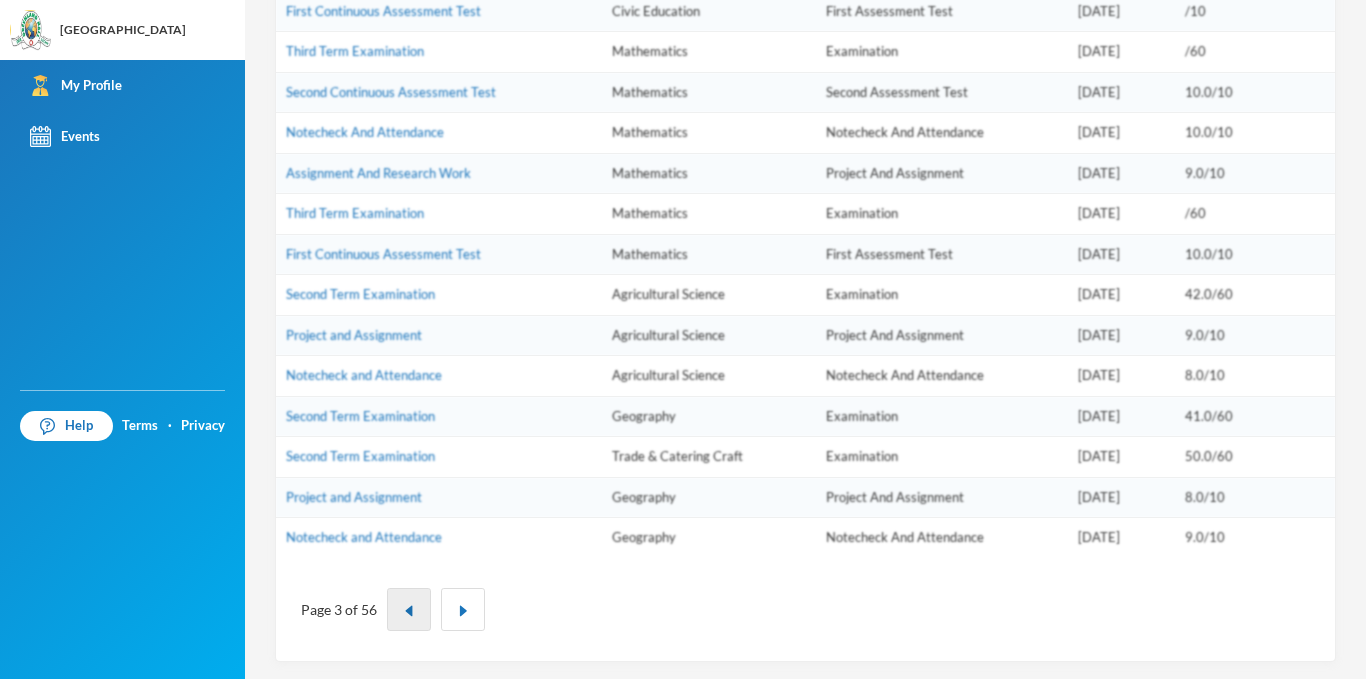 click at bounding box center (409, 611) 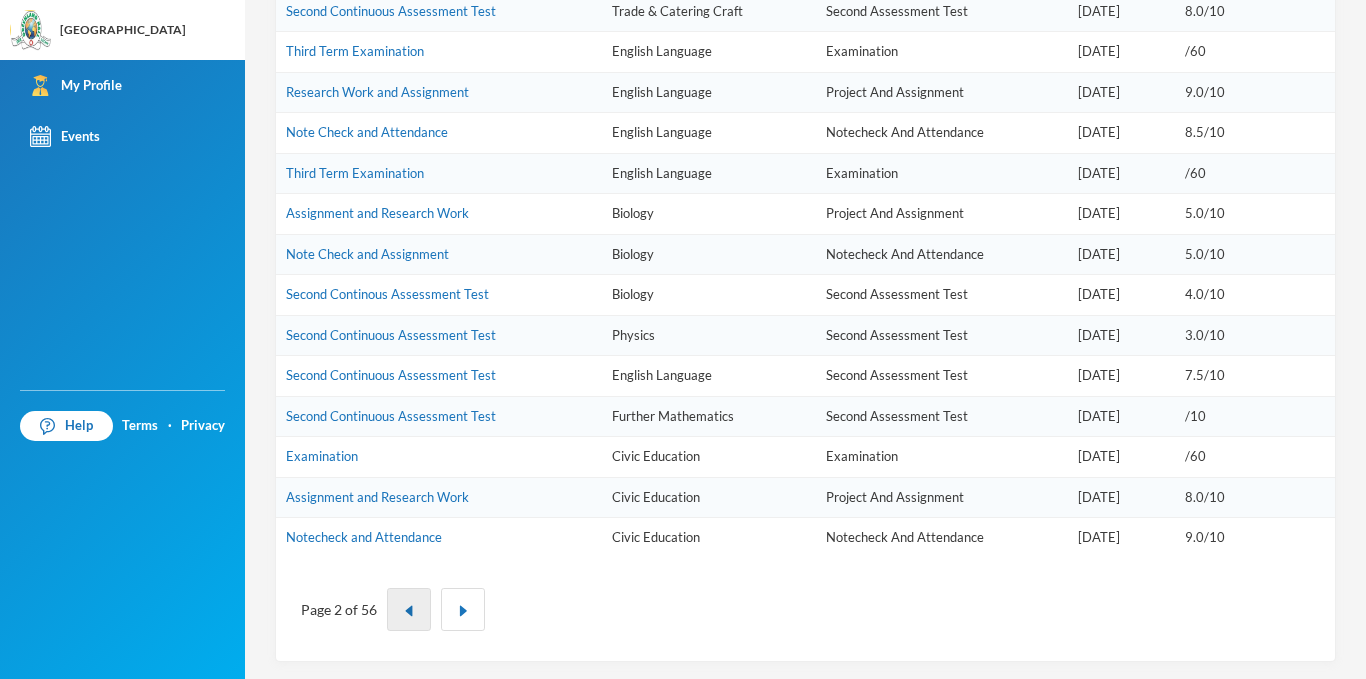 click at bounding box center (409, 611) 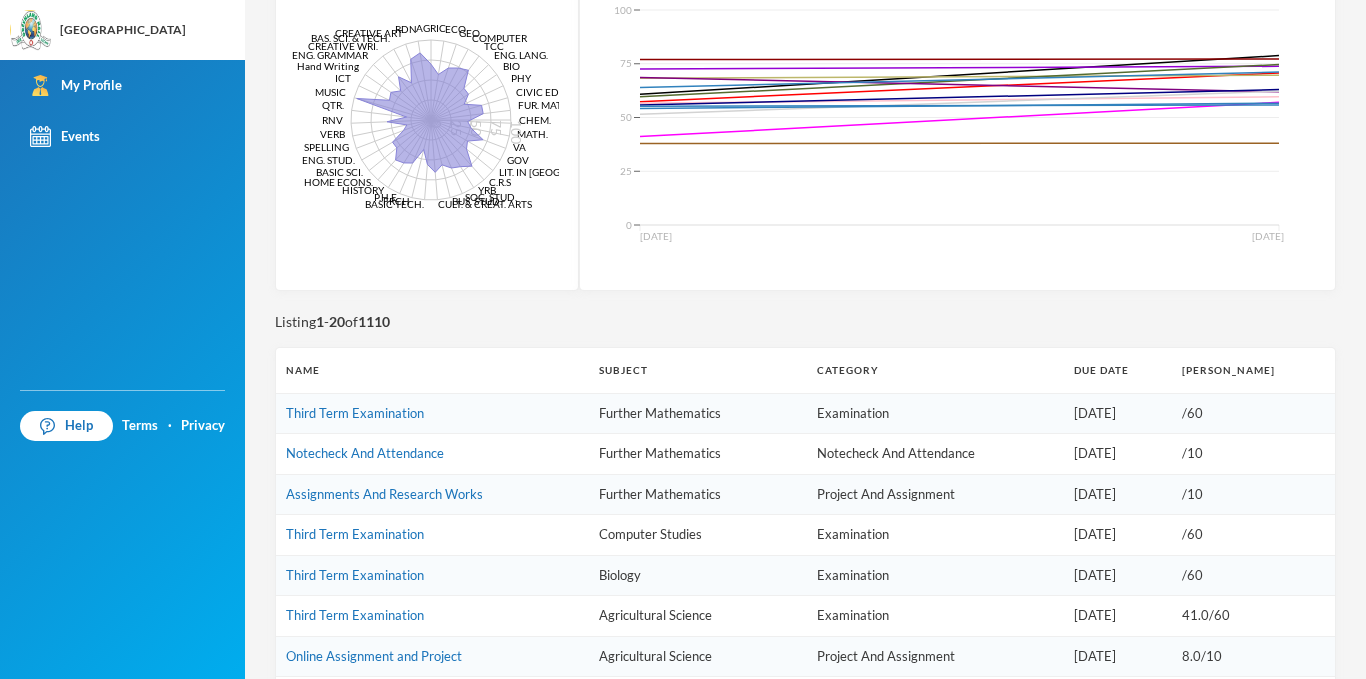 scroll, scrollTop: 411, scrollLeft: 0, axis: vertical 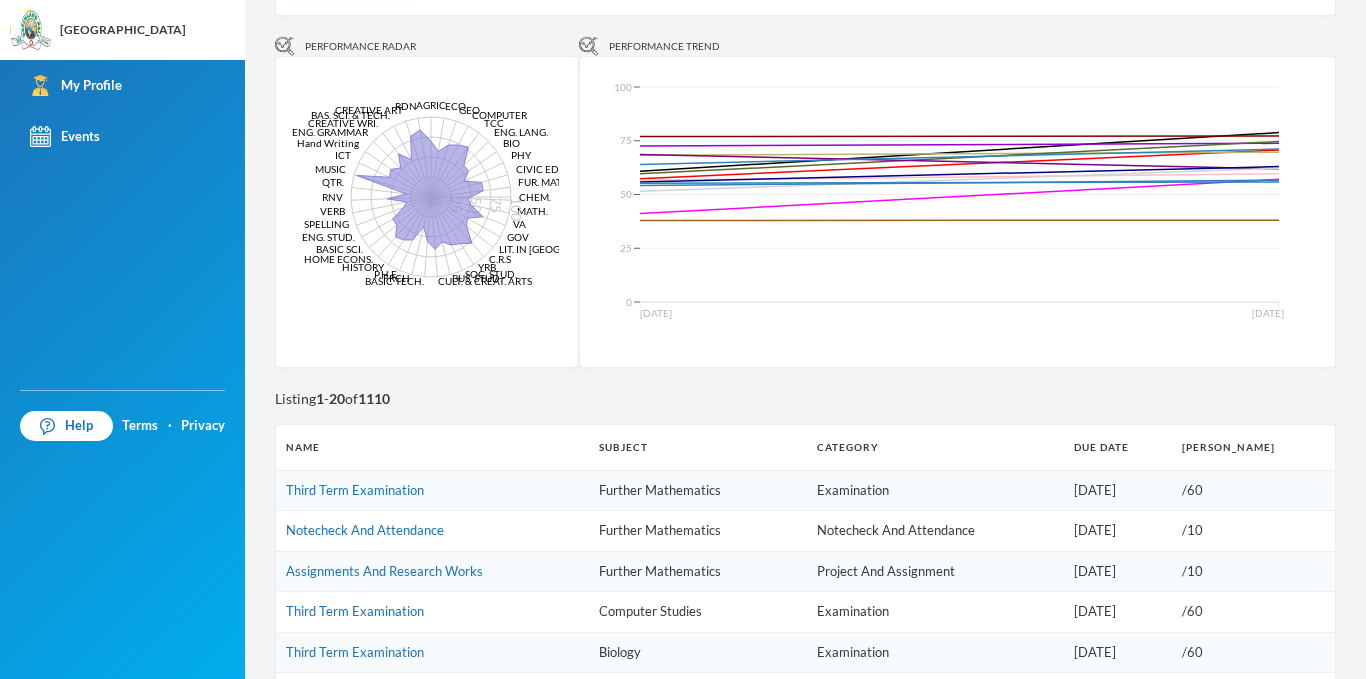drag, startPoint x: 1323, startPoint y: 138, endPoint x: 1304, endPoint y: -20, distance: 159.1383 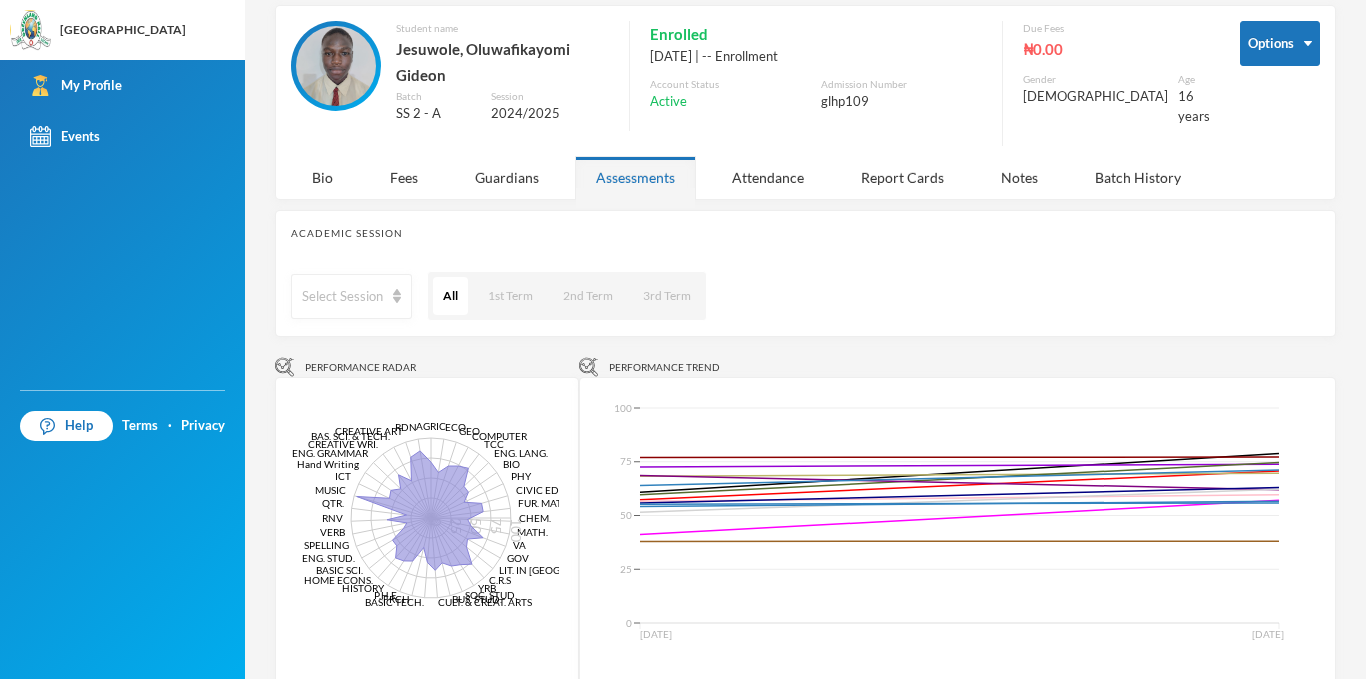 scroll, scrollTop: 0, scrollLeft: 0, axis: both 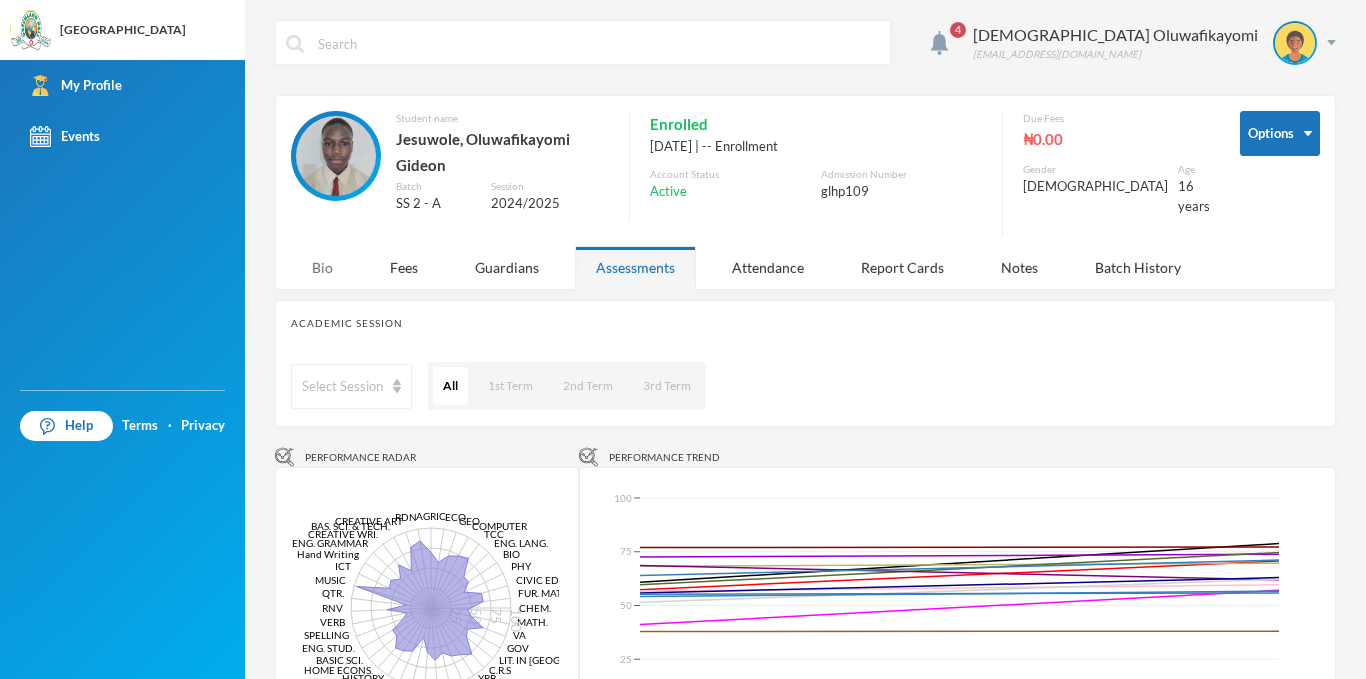 click on "Bio" at bounding box center (322, 267) 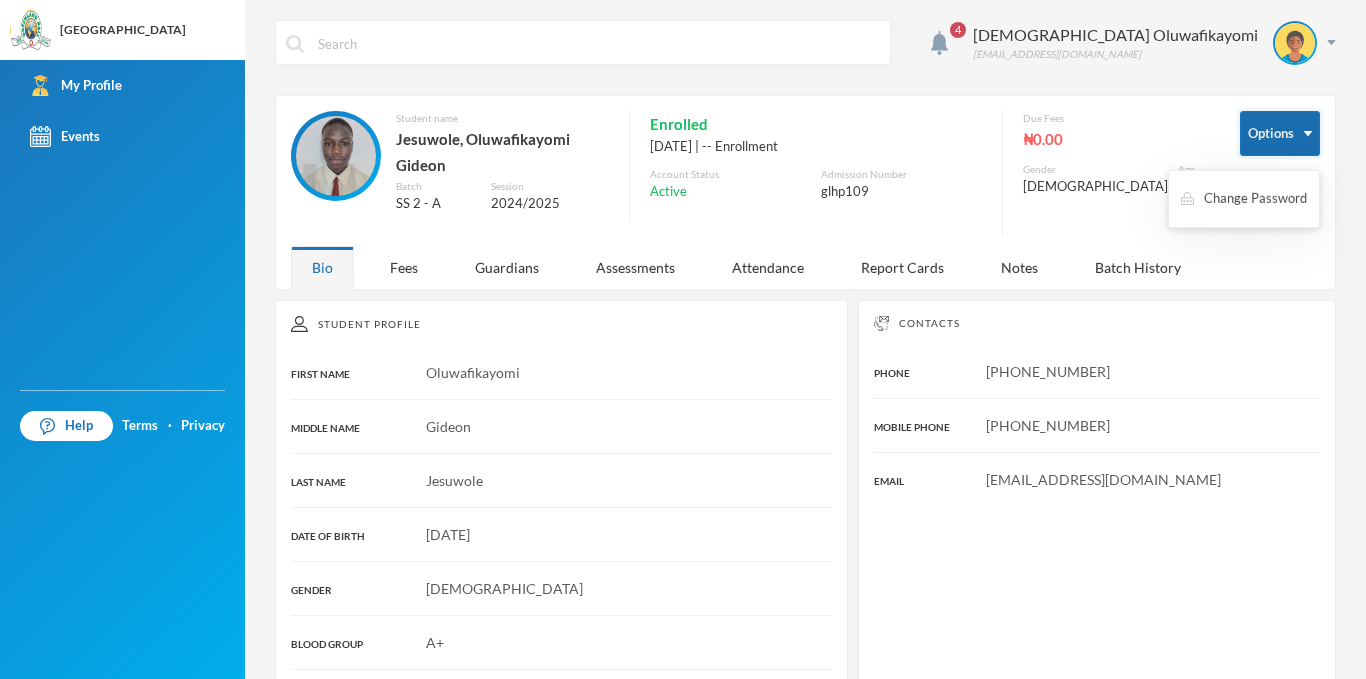click on "Options" at bounding box center (1280, 133) 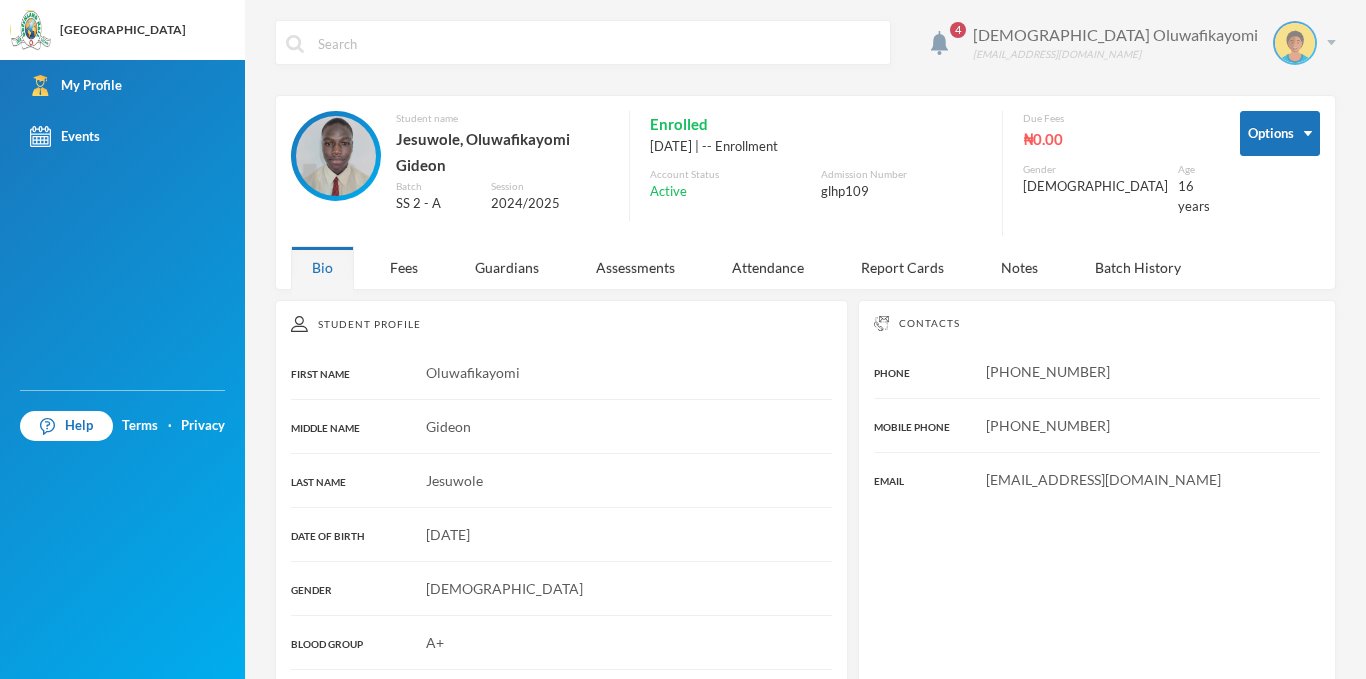 click on "[DEMOGRAPHIC_DATA] Oluwafikayomi [EMAIL_ADDRESS][DOMAIN_NAME]" at bounding box center [1147, 43] 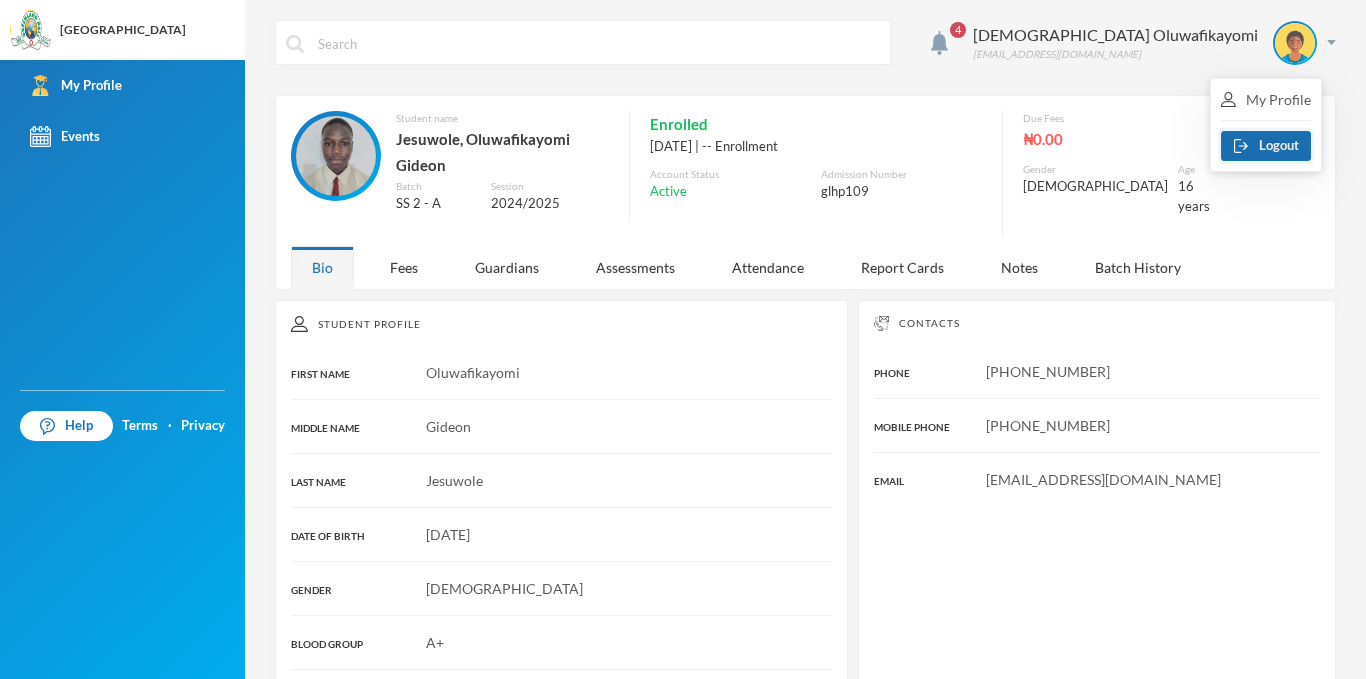 click on "Logout" at bounding box center [1266, 146] 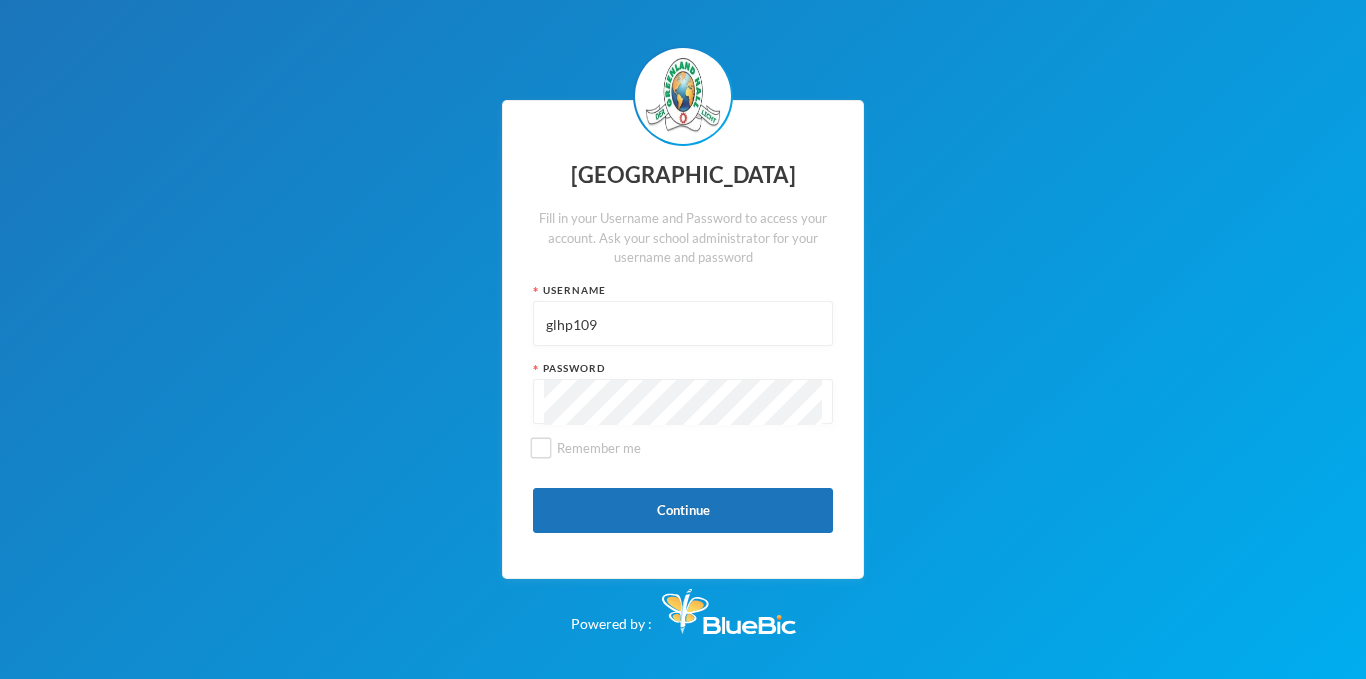 drag, startPoint x: 630, startPoint y: 307, endPoint x: 526, endPoint y: 329, distance: 106.30146 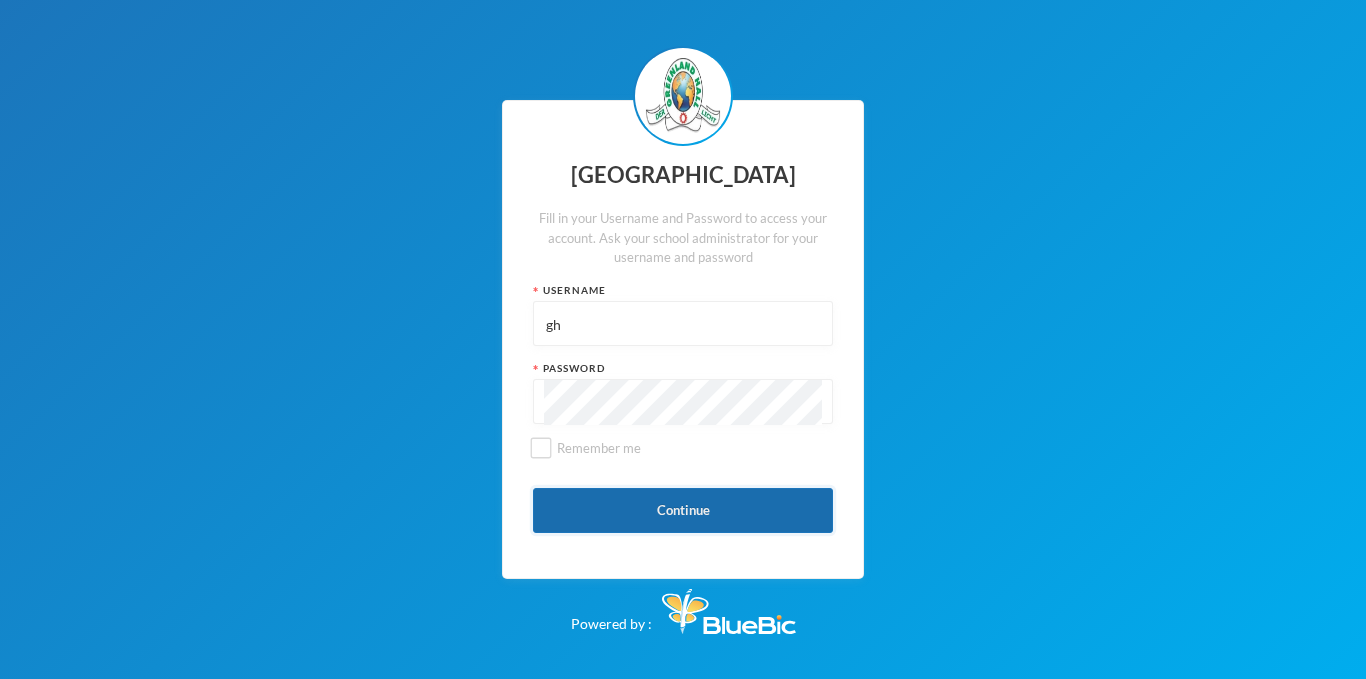 type on "g" 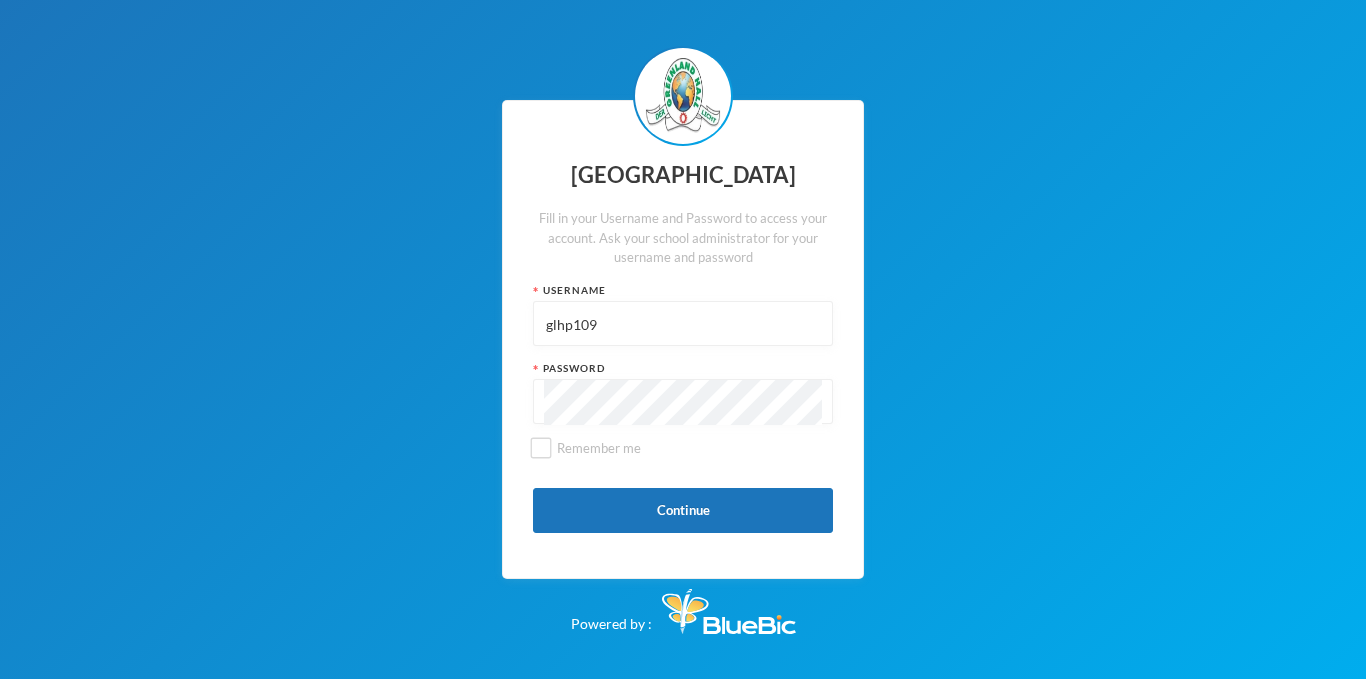 click on "glhp109" at bounding box center [683, 324] 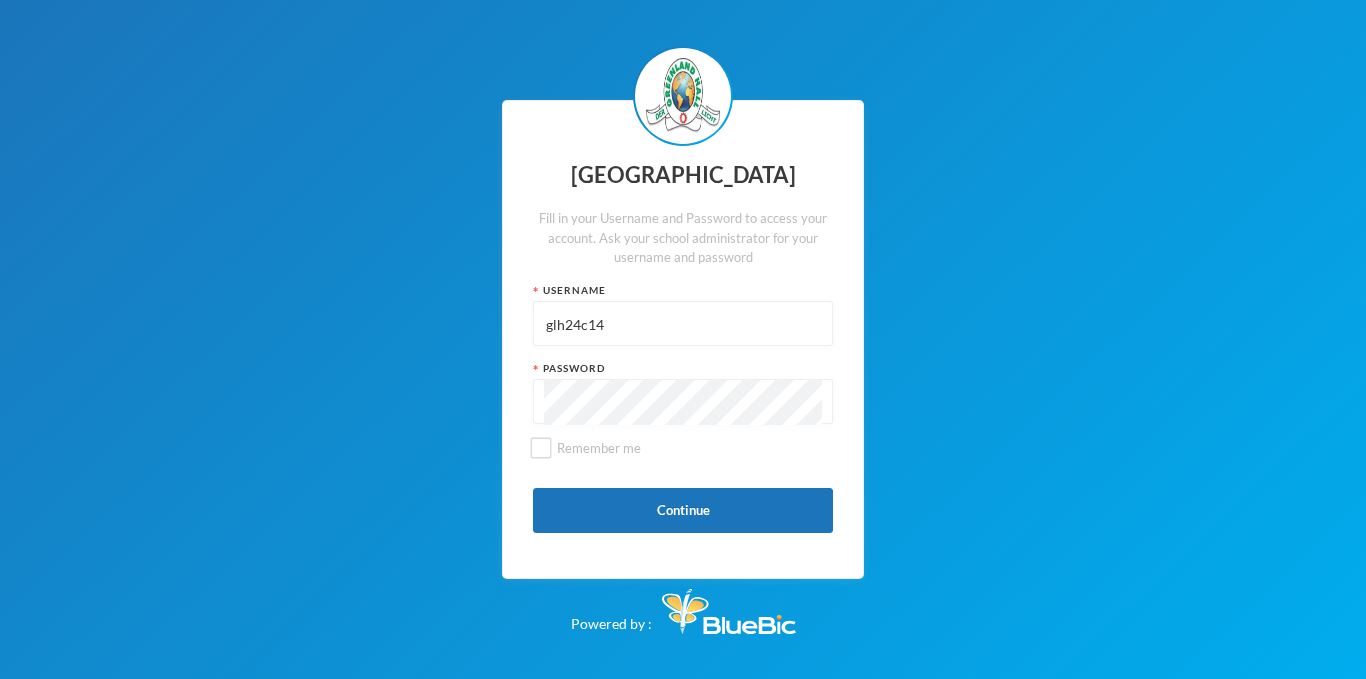 click on "glh24c14" at bounding box center (683, 324) 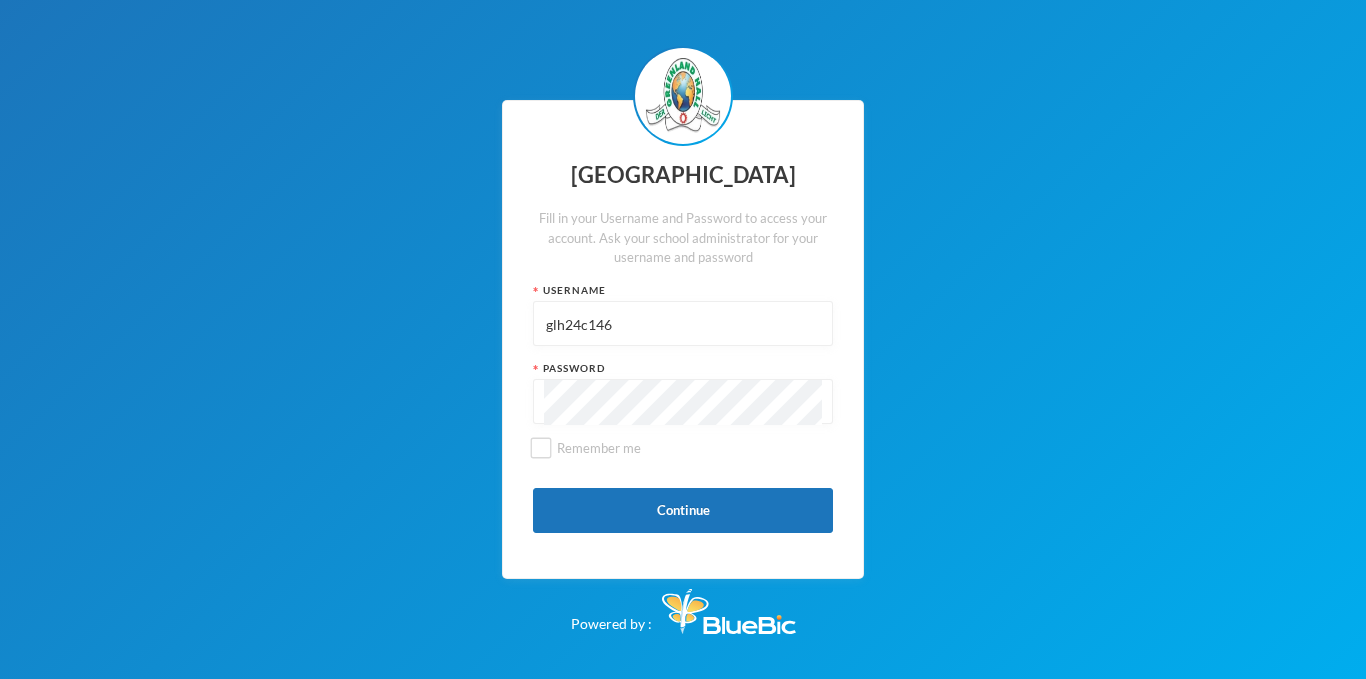 type on "glh24c146" 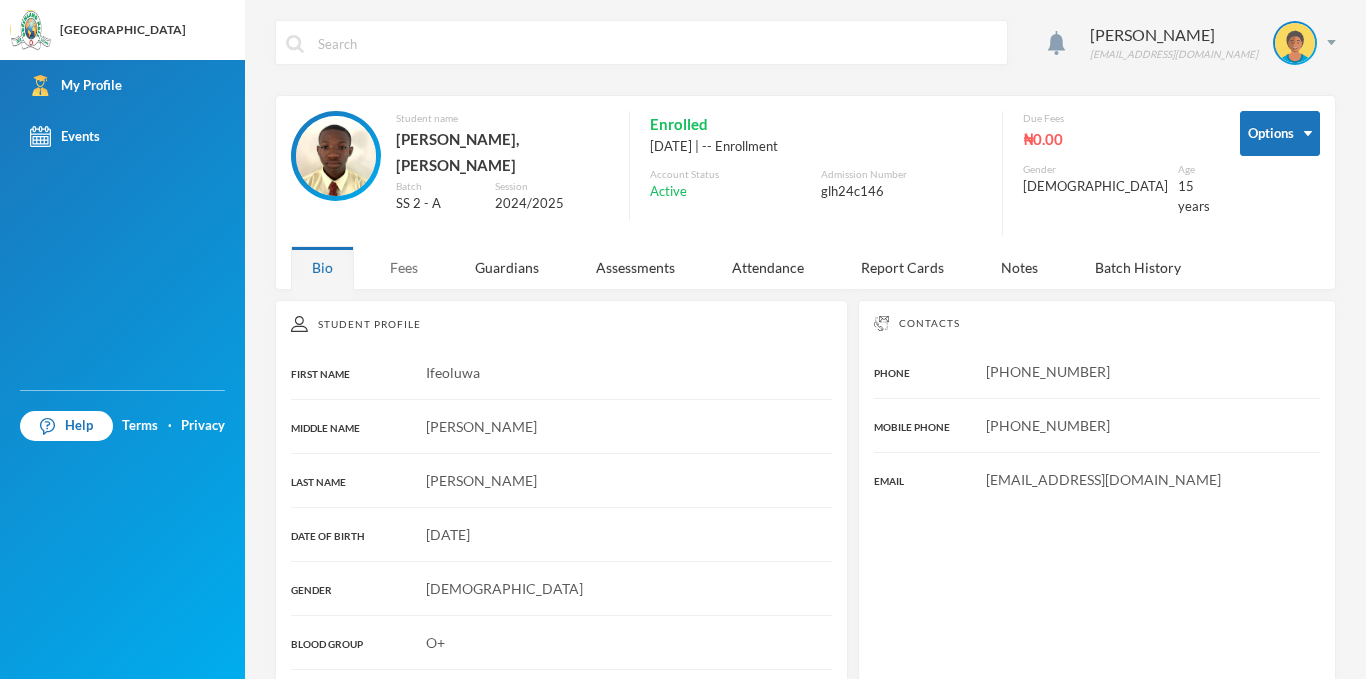 click on "Fees" at bounding box center [404, 267] 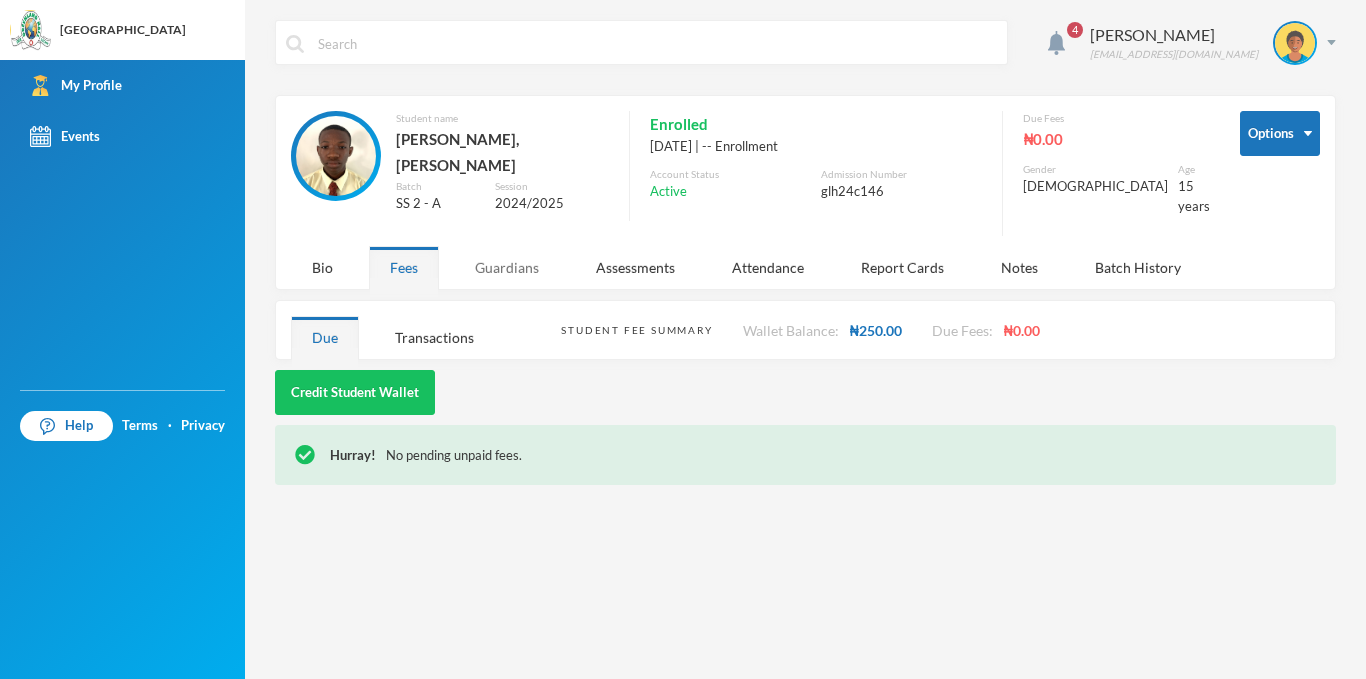 click on "Guardians" at bounding box center [507, 267] 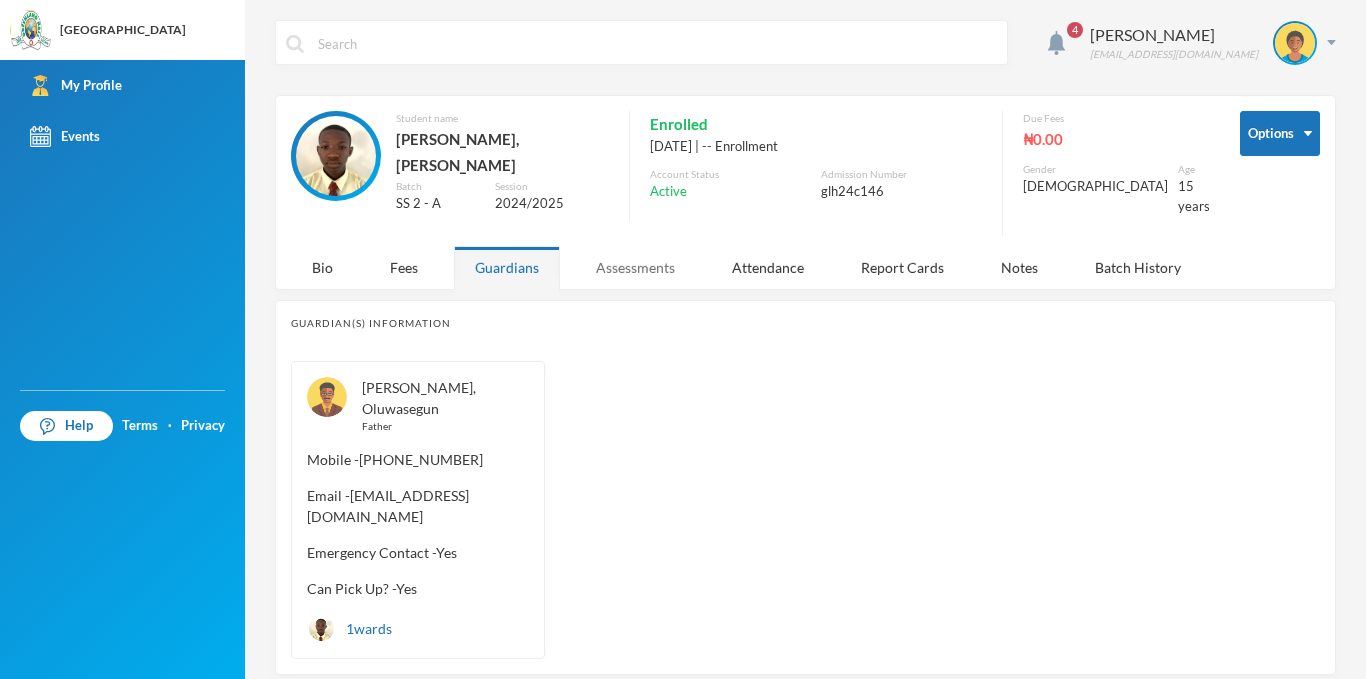 click on "Assessments" at bounding box center (635, 267) 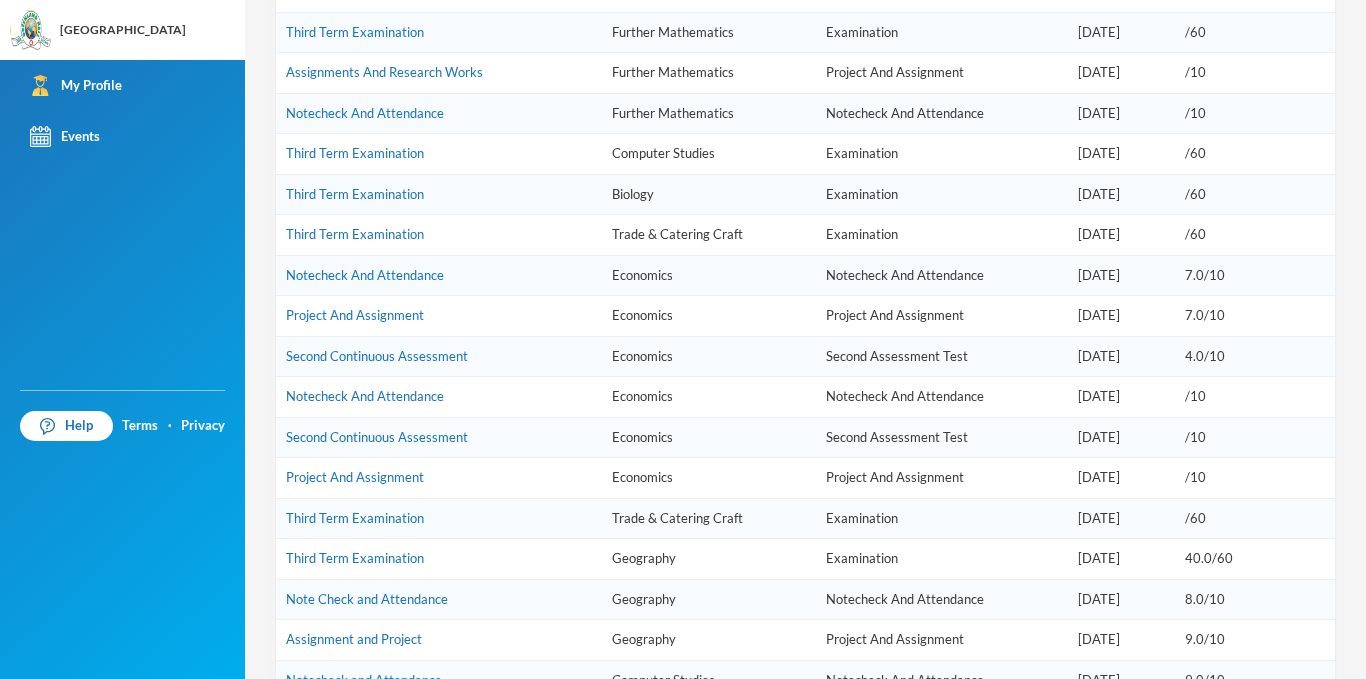 scroll, scrollTop: 872, scrollLeft: 0, axis: vertical 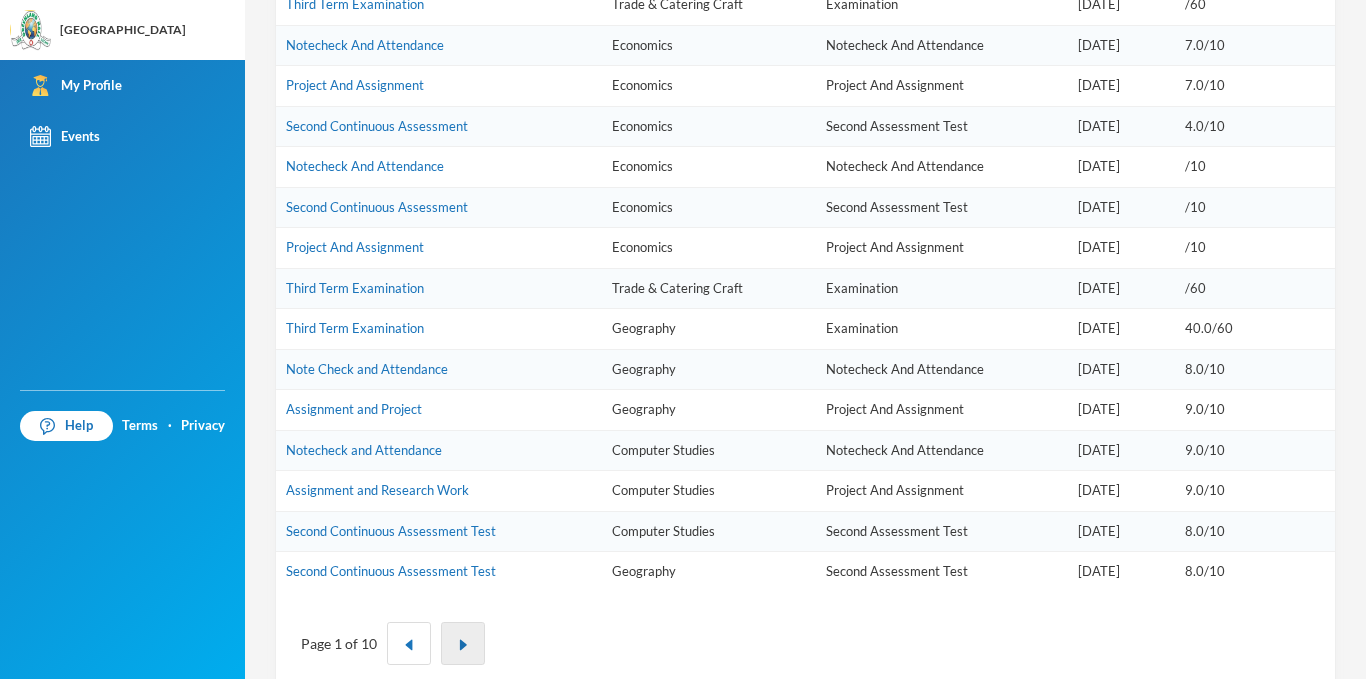click at bounding box center [463, 645] 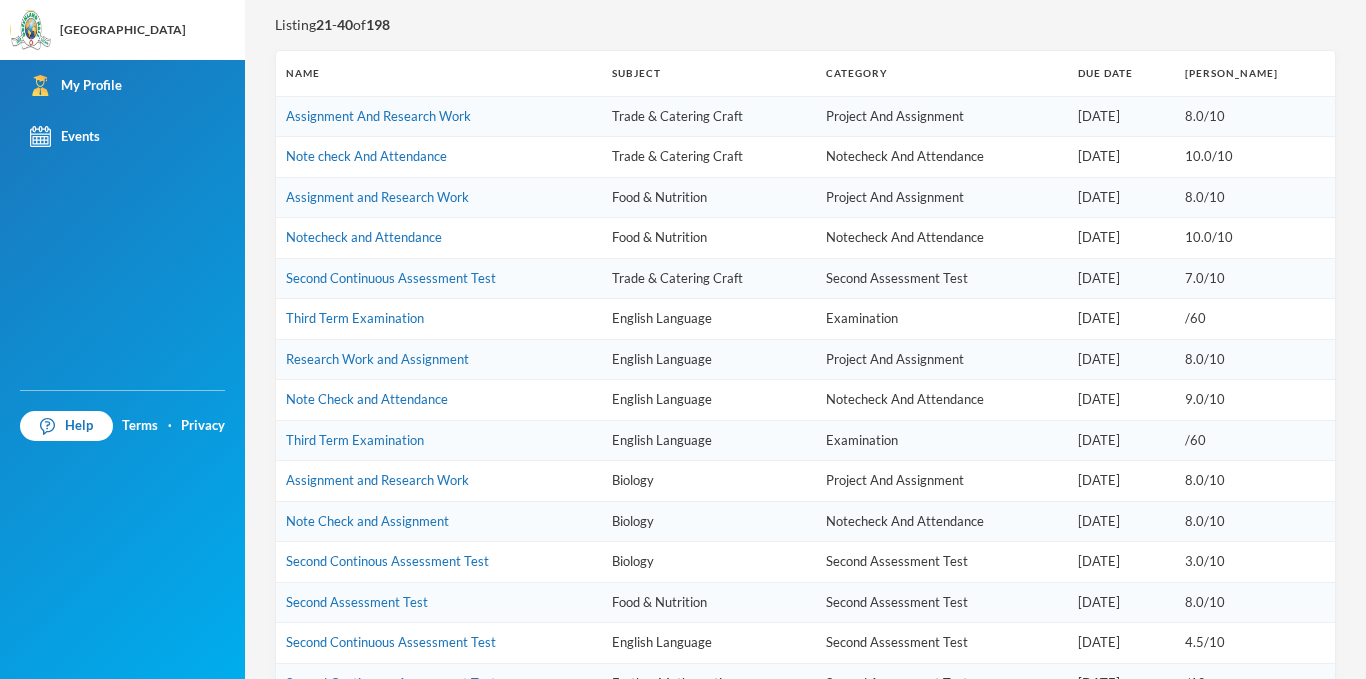 scroll, scrollTop: 782, scrollLeft: 0, axis: vertical 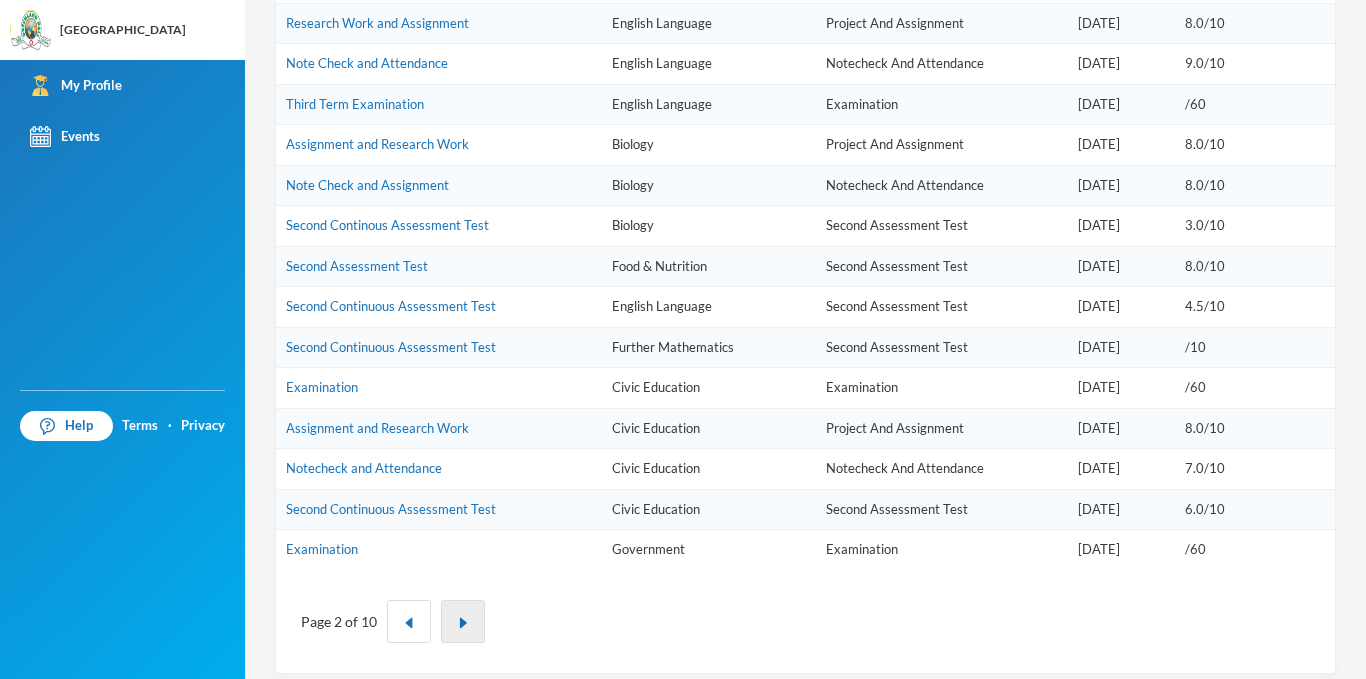 click at bounding box center (463, 623) 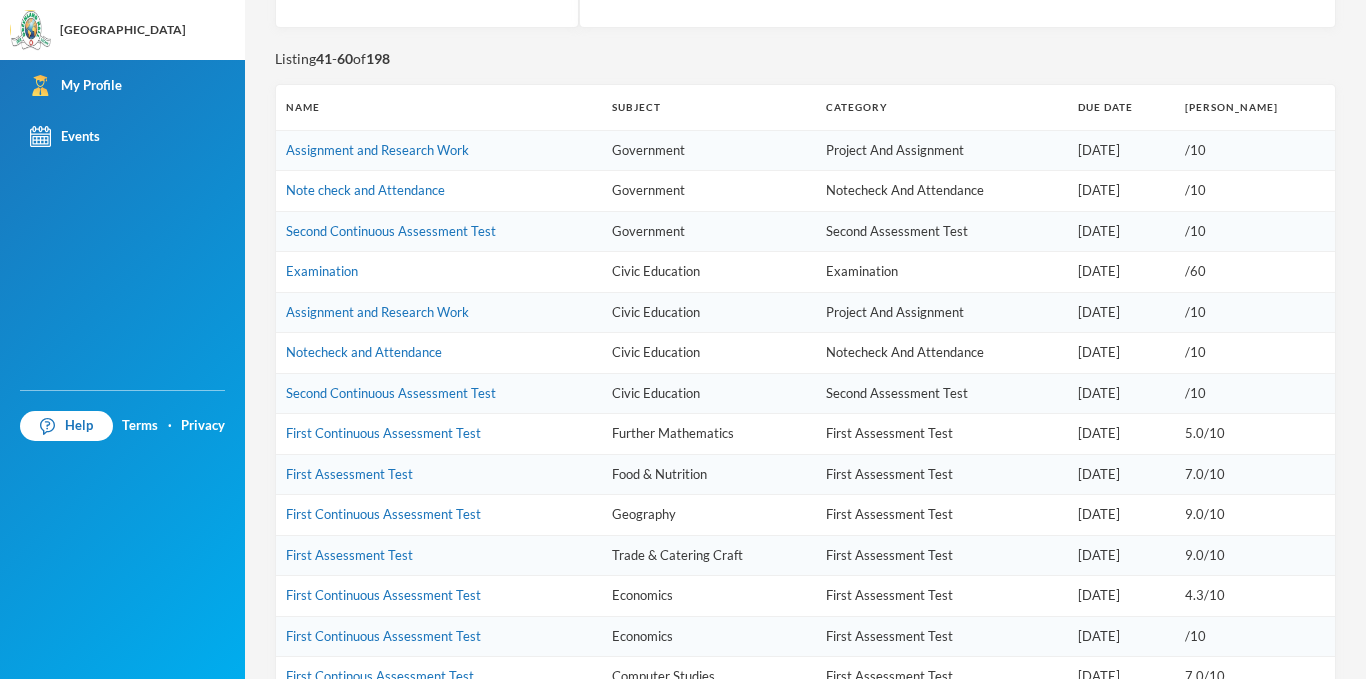 scroll, scrollTop: 1121, scrollLeft: 0, axis: vertical 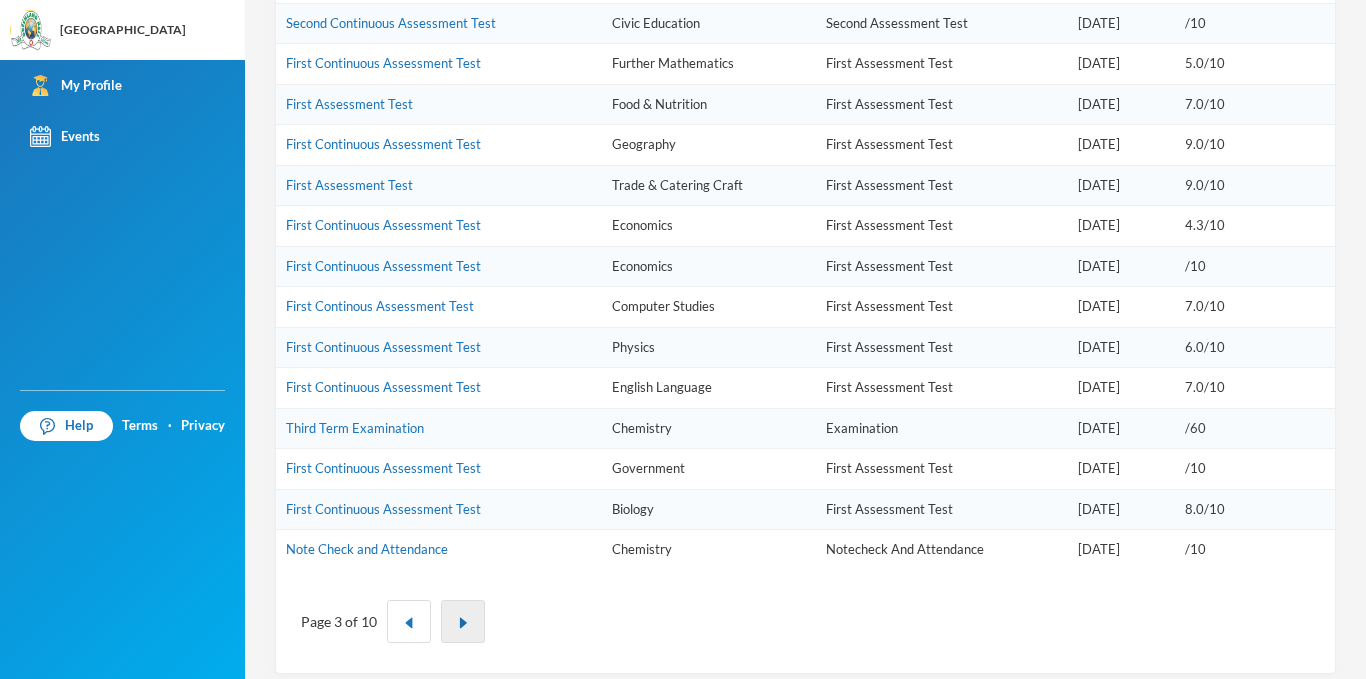 click at bounding box center [463, 621] 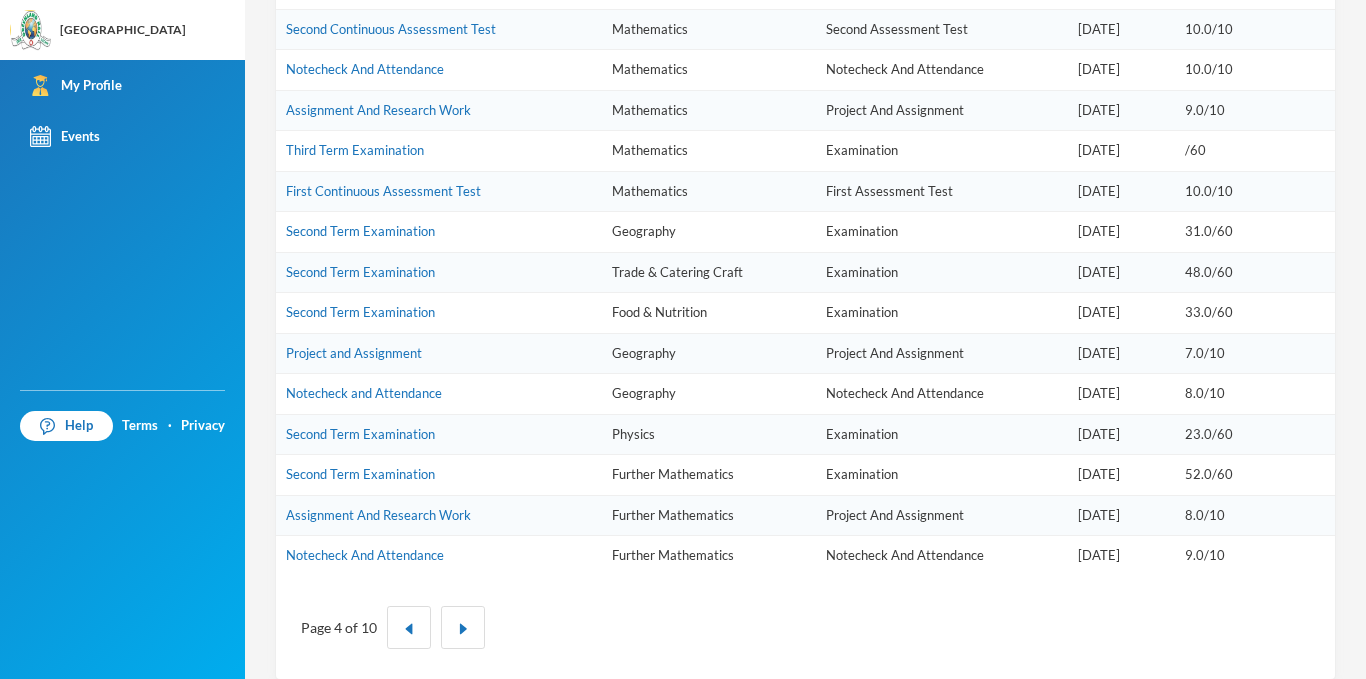 scroll, scrollTop: 1121, scrollLeft: 0, axis: vertical 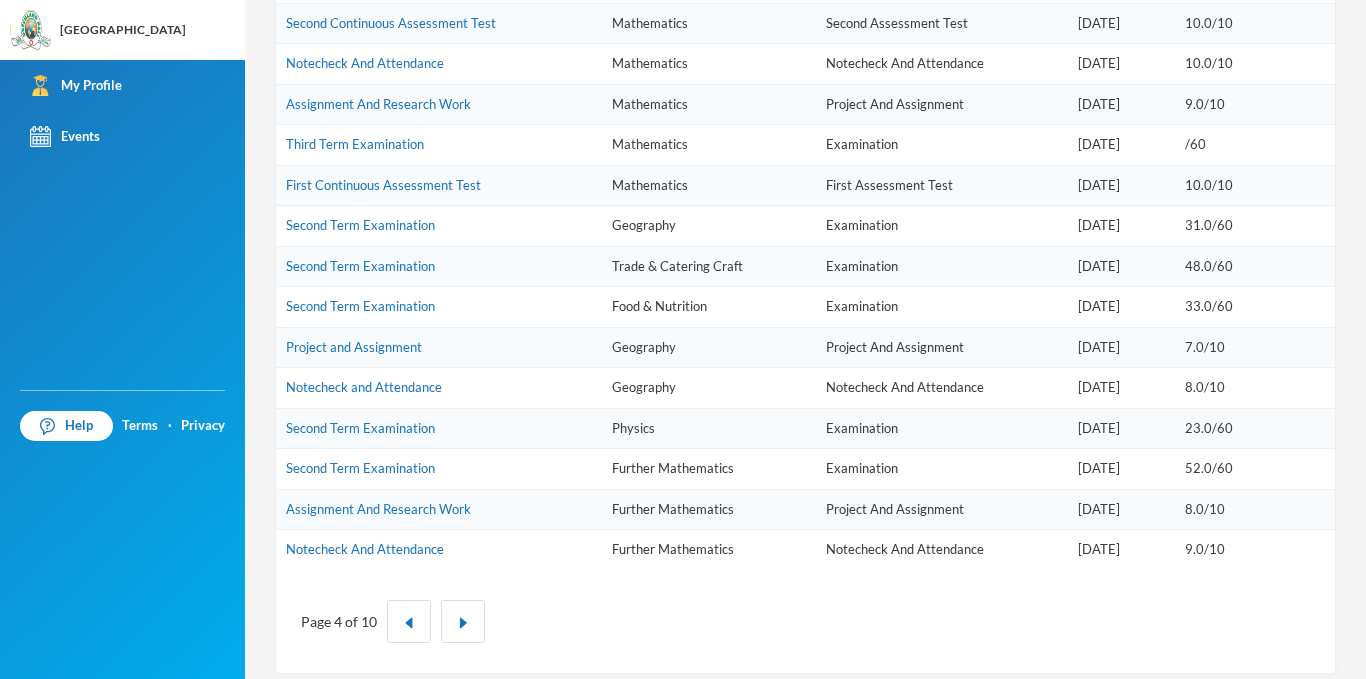 drag, startPoint x: 1346, startPoint y: 335, endPoint x: 1362, endPoint y: 301, distance: 37.576588 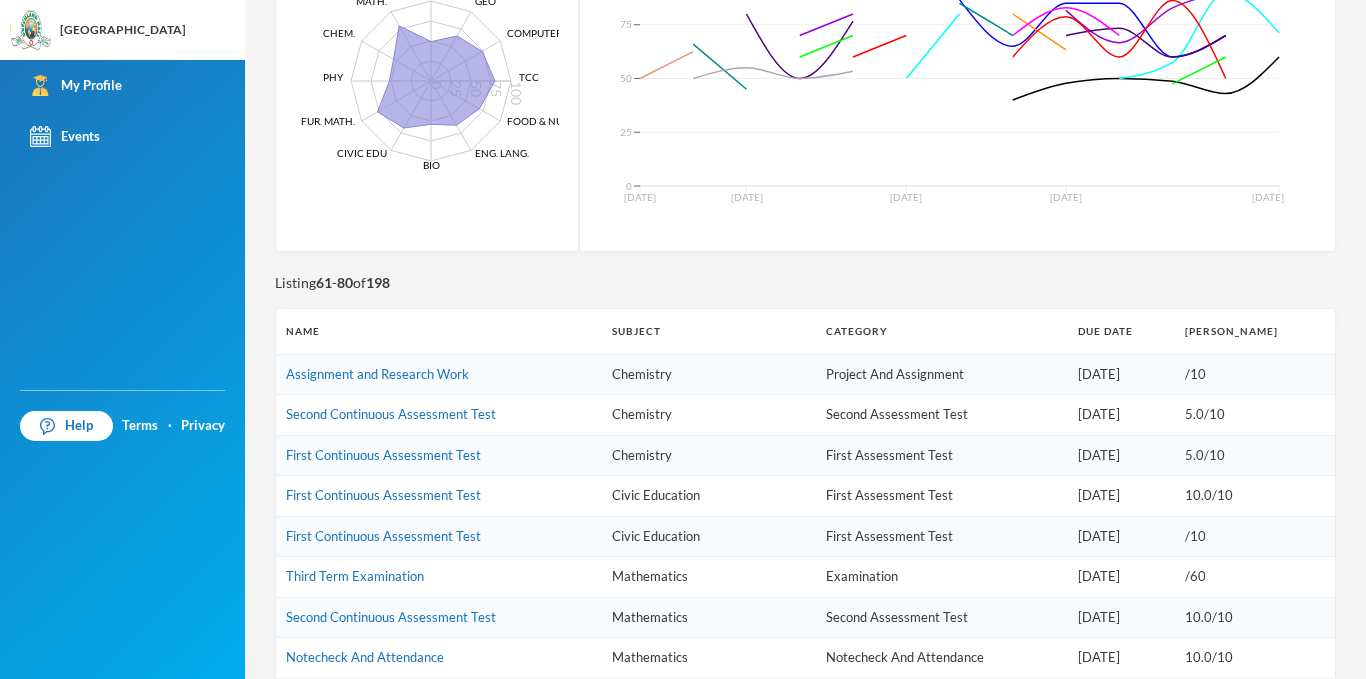 scroll, scrollTop: 0, scrollLeft: 0, axis: both 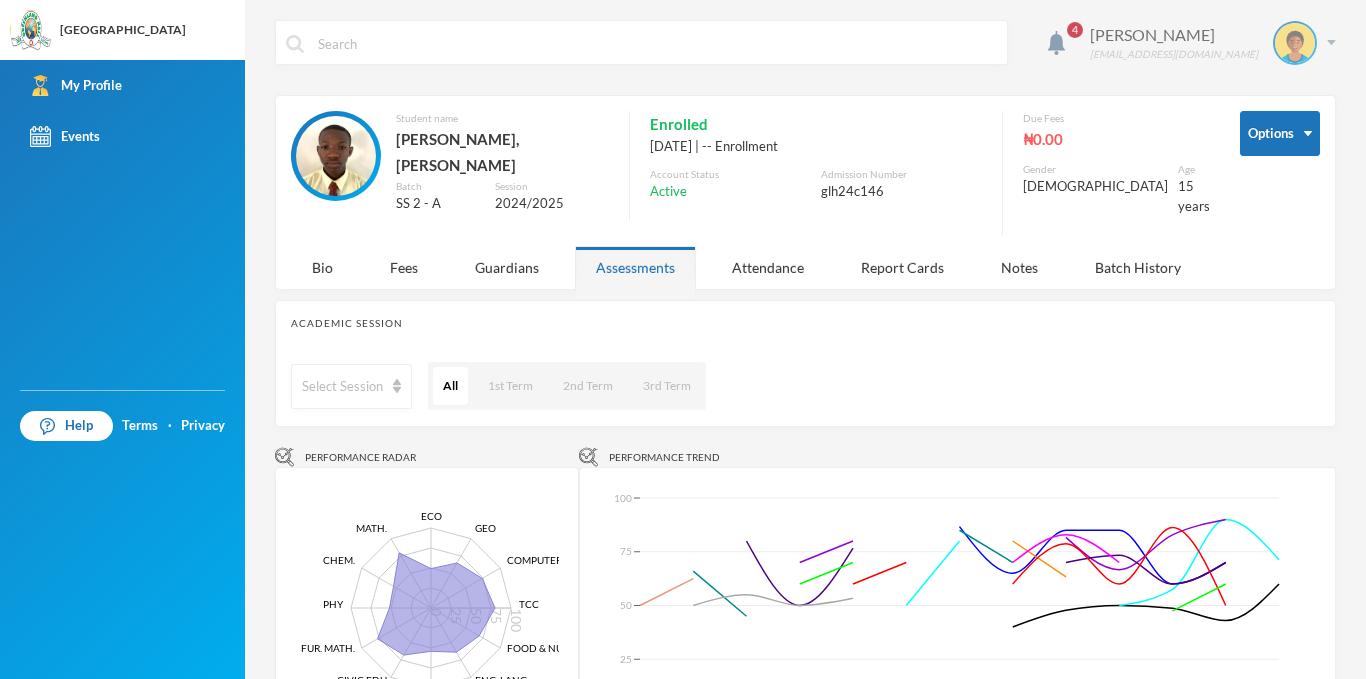 click on "[PERSON_NAME] [EMAIL_ADDRESS][DOMAIN_NAME]" at bounding box center [1205, 43] 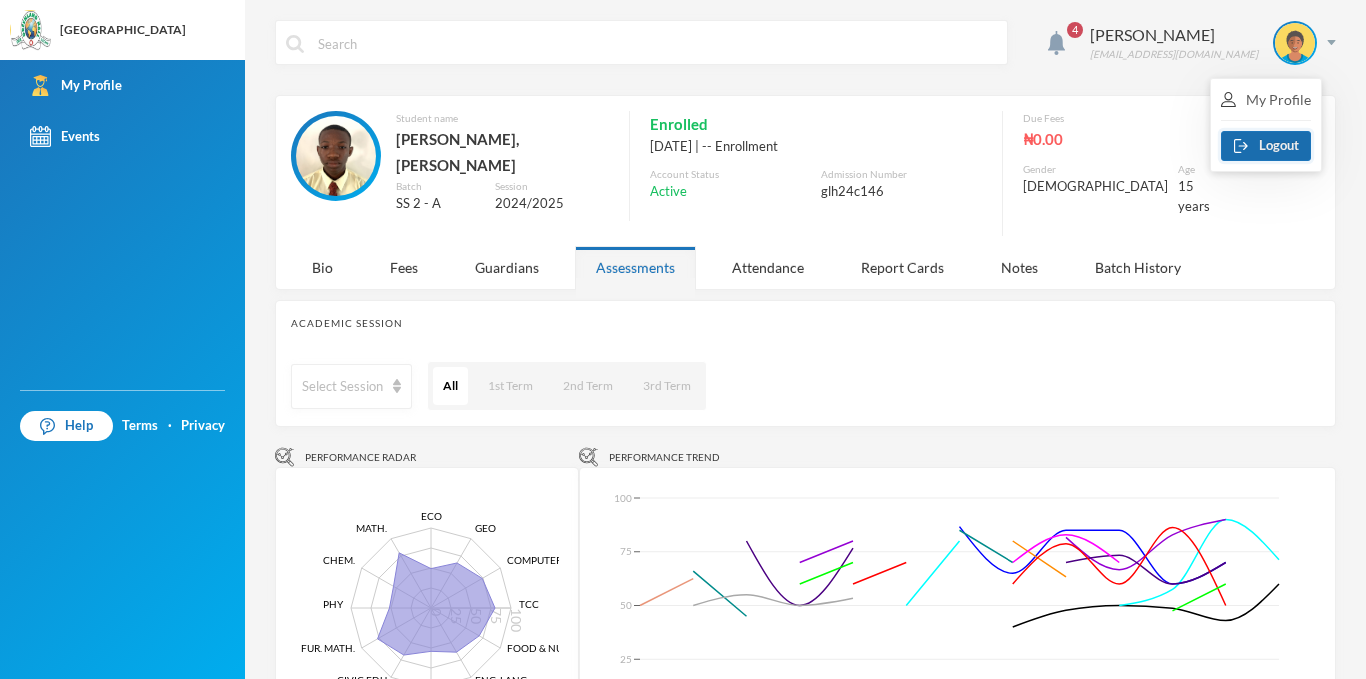 click on "Logout" at bounding box center (1266, 146) 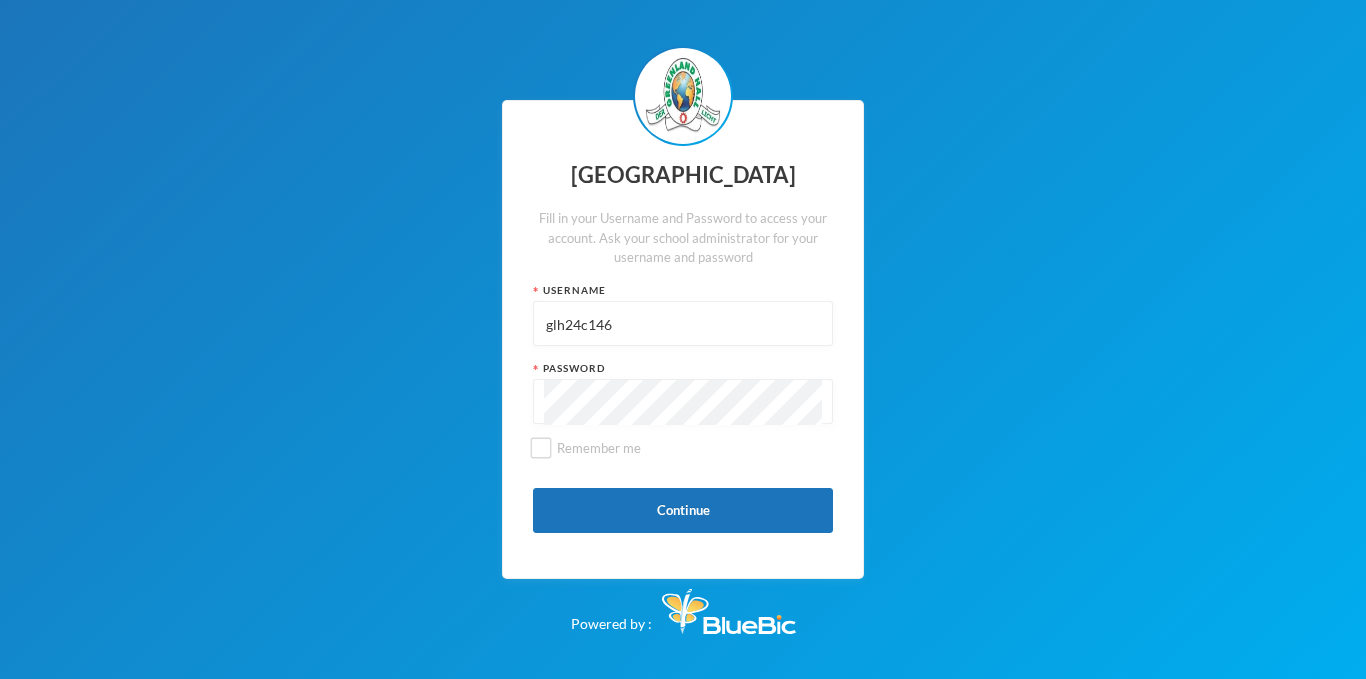 drag, startPoint x: 765, startPoint y: 323, endPoint x: 566, endPoint y: 365, distance: 203.38388 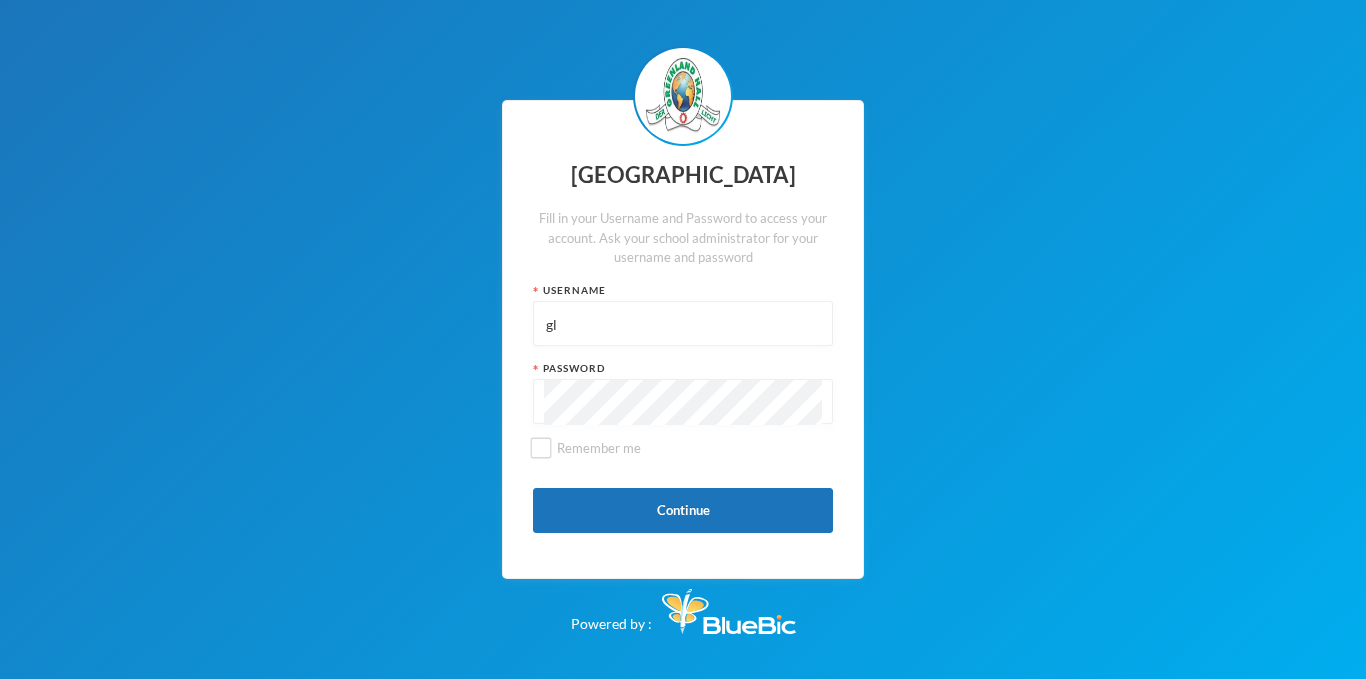 type on "g" 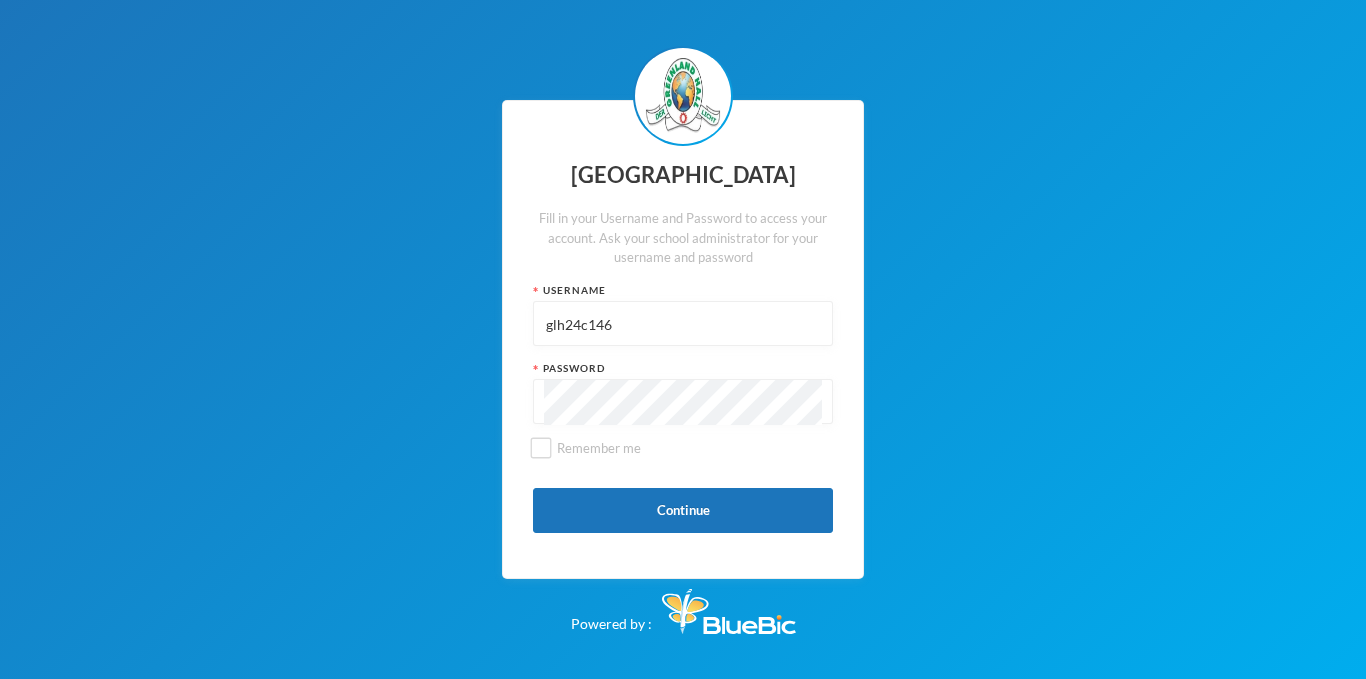click on "glh24c146" at bounding box center [683, 324] 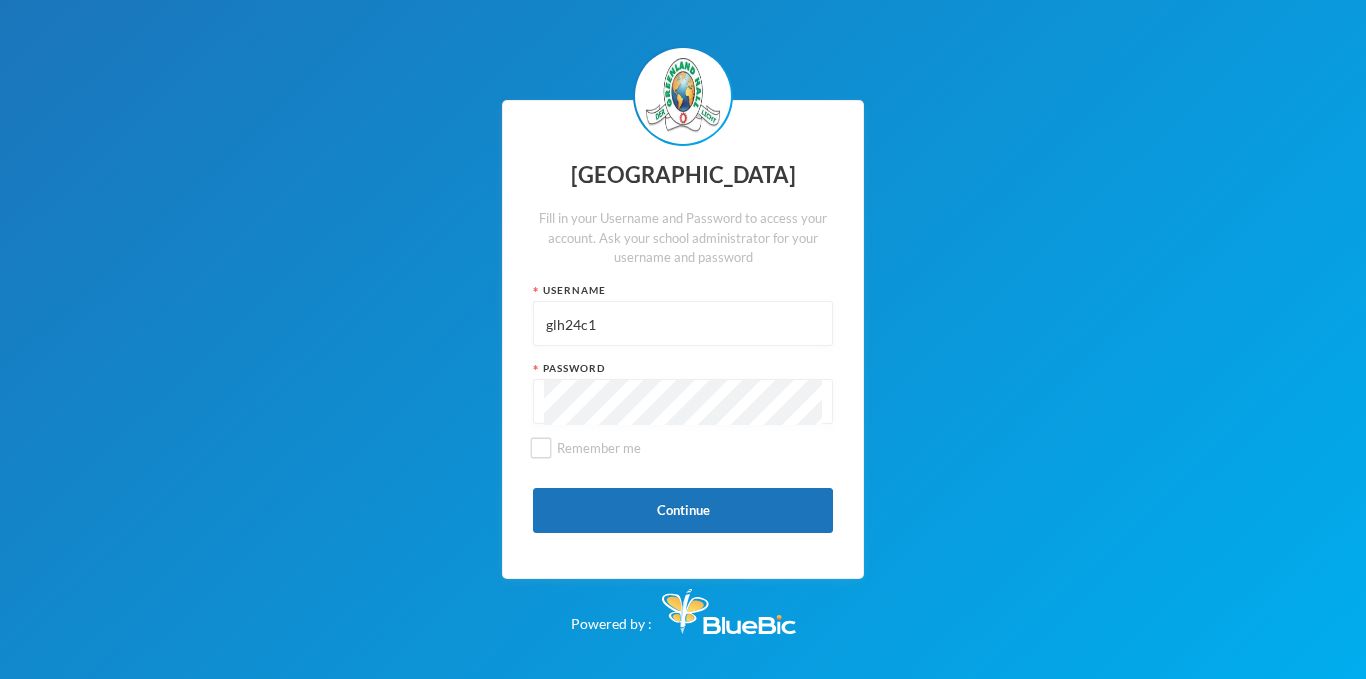 click on "glh24c1" at bounding box center (683, 324) 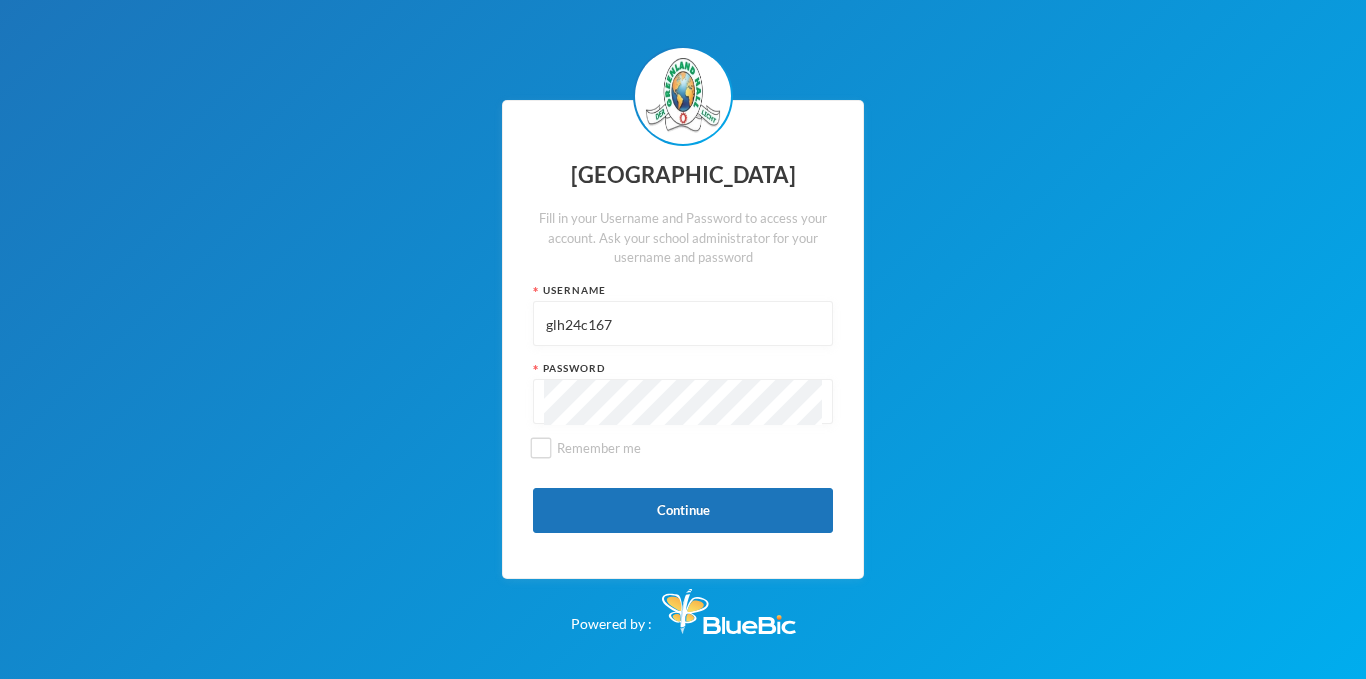 click on "glh24c167" at bounding box center (683, 324) 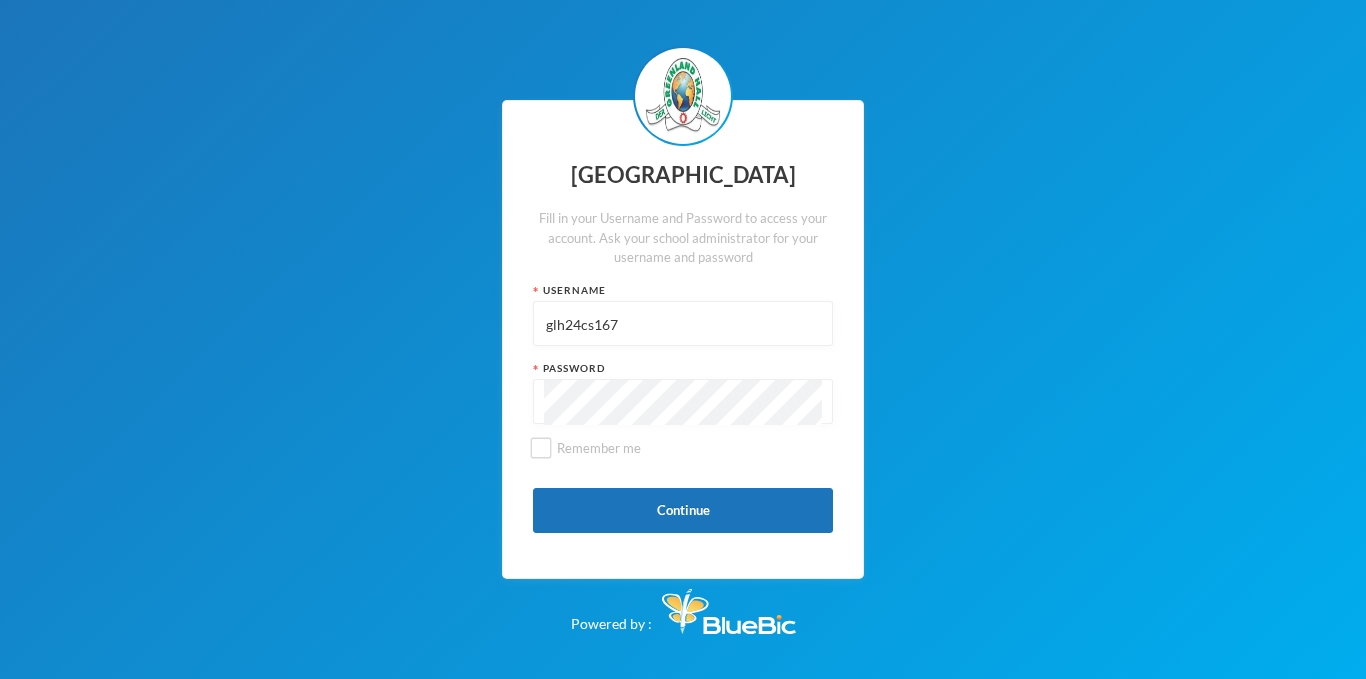 click at bounding box center [683, 401] 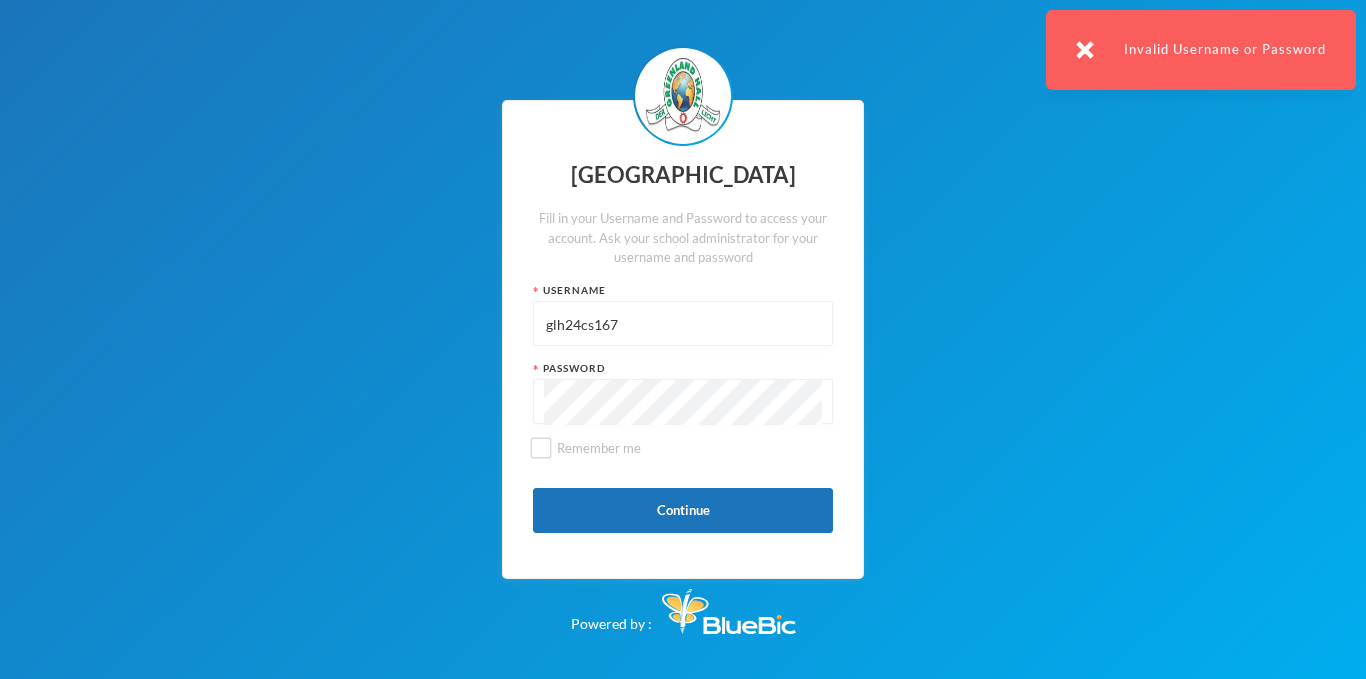 click on "glh24cs167" at bounding box center (683, 324) 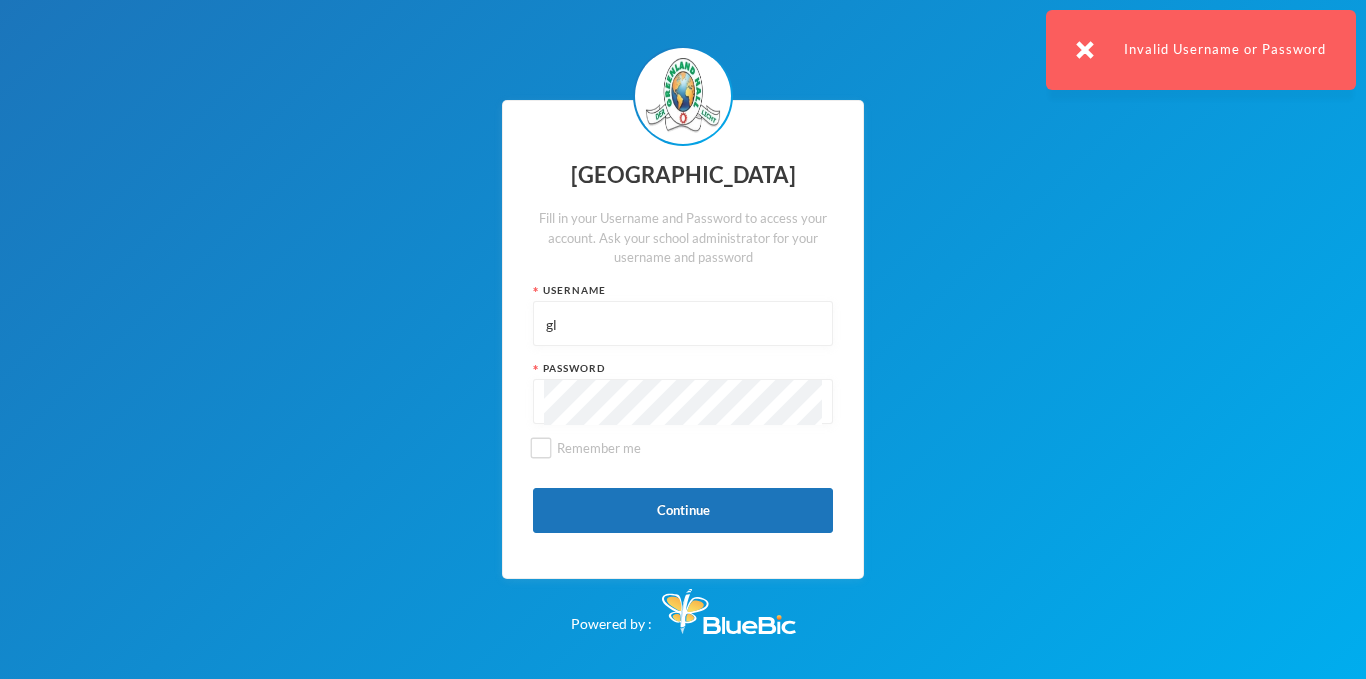type on "g" 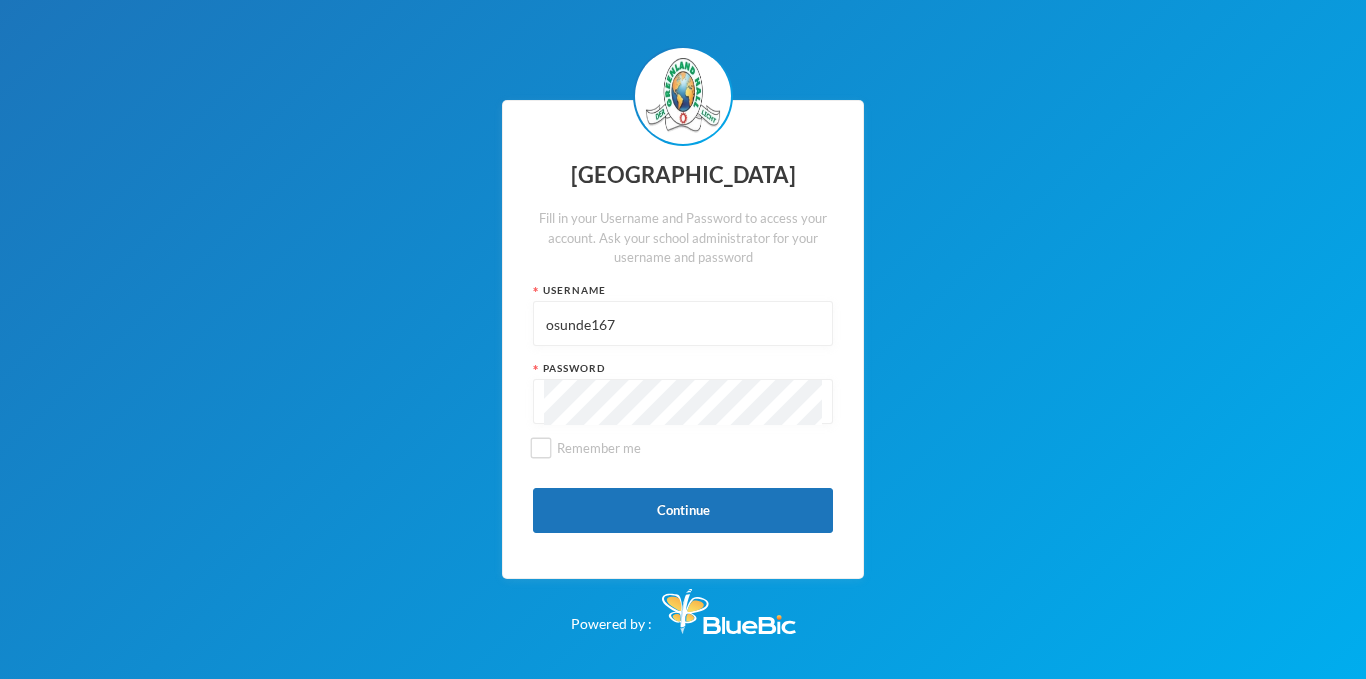 type on "osunde167" 